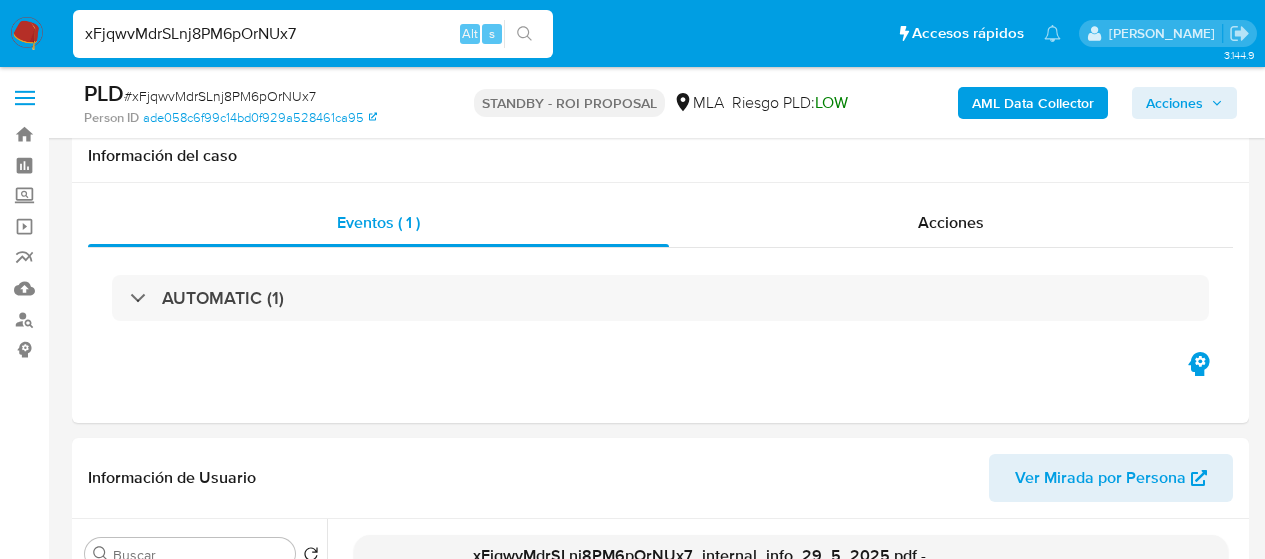 select on "10" 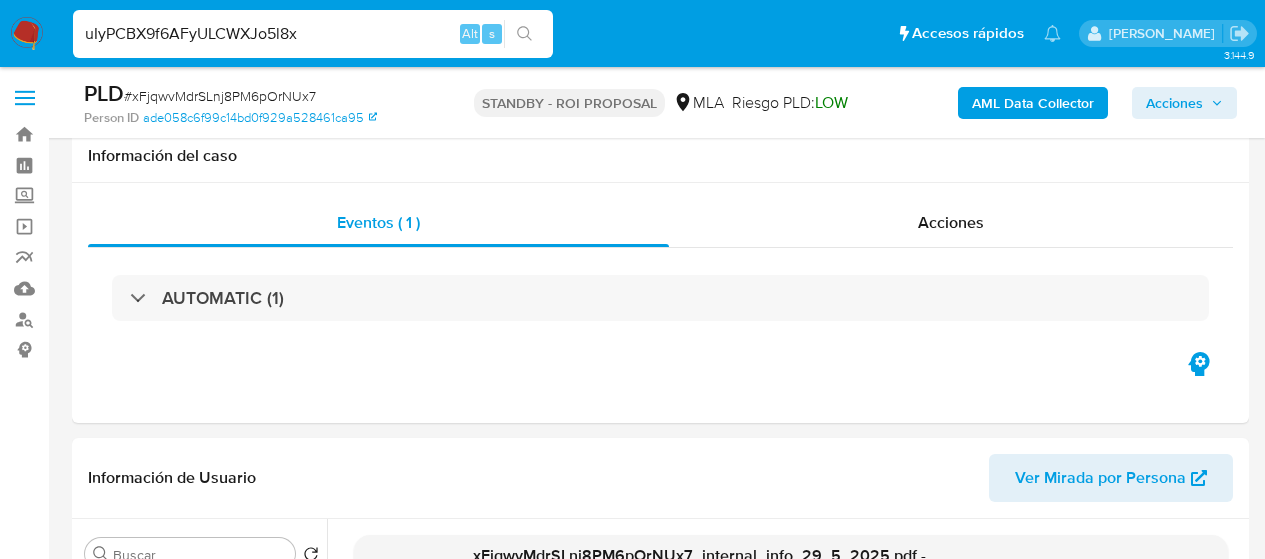scroll, scrollTop: 600, scrollLeft: 0, axis: vertical 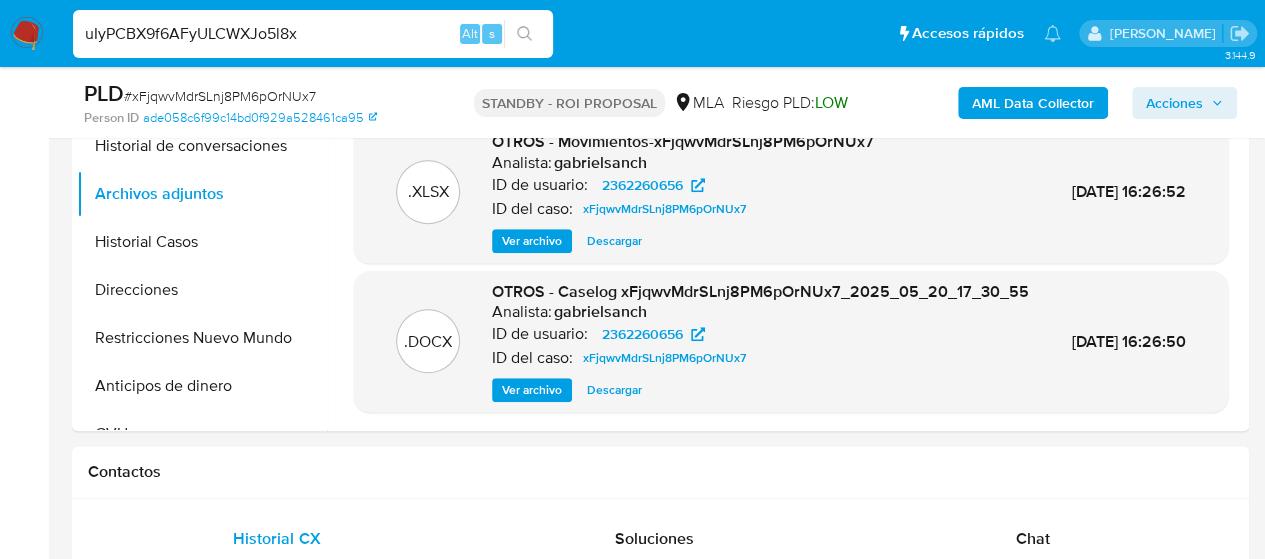 type on "uIyPCBX9f6AFyULCWXJo5l8x" 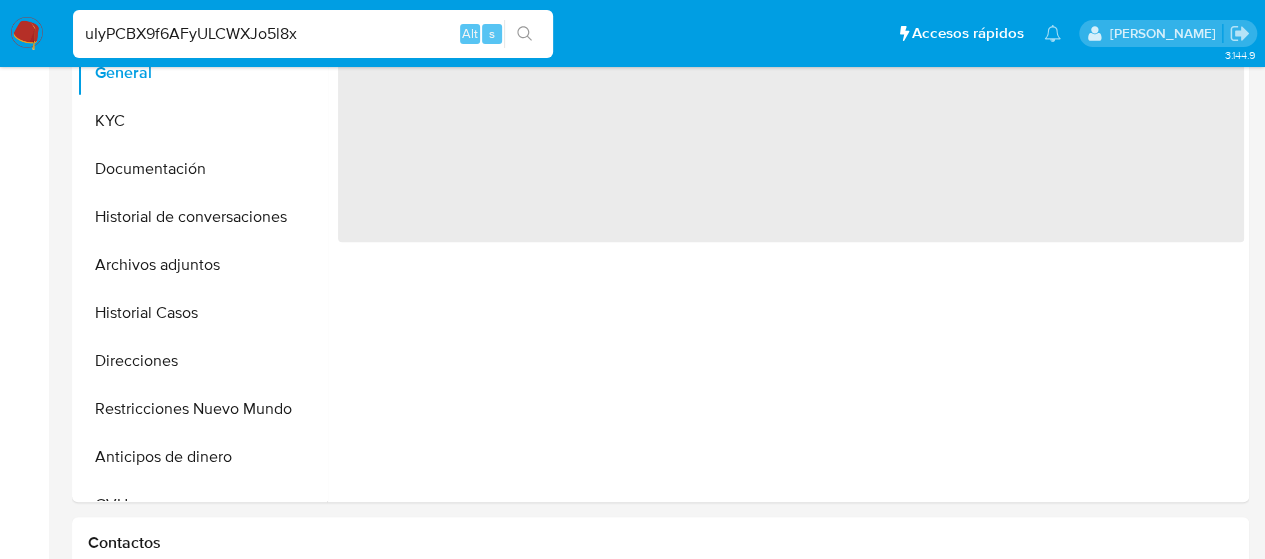 select on "10" 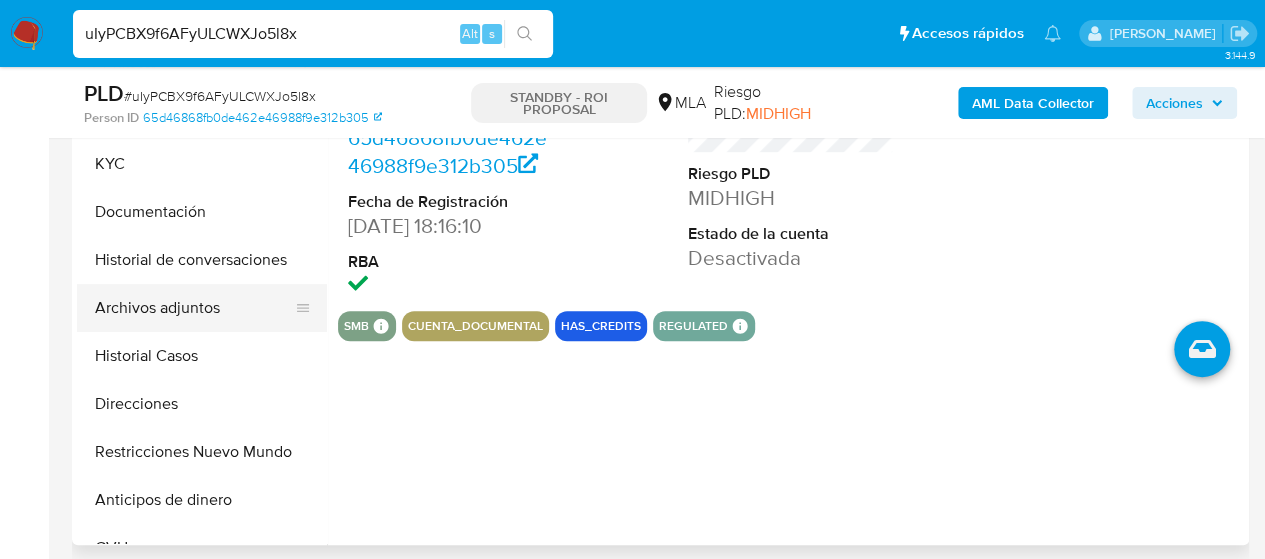 scroll, scrollTop: 500, scrollLeft: 0, axis: vertical 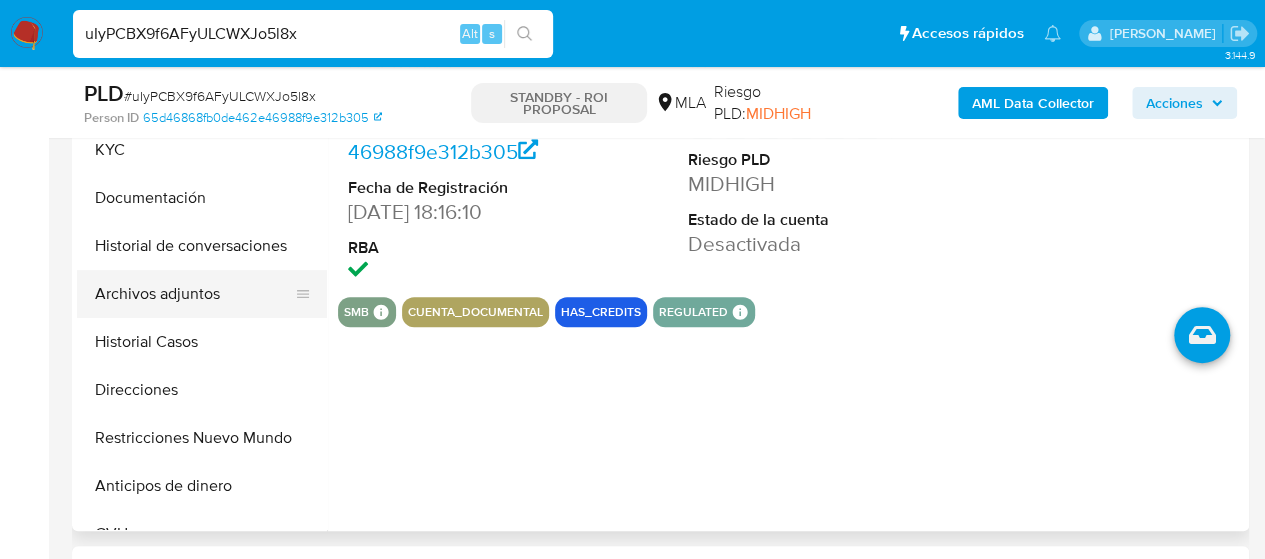 click on "Archivos adjuntos" at bounding box center (194, 294) 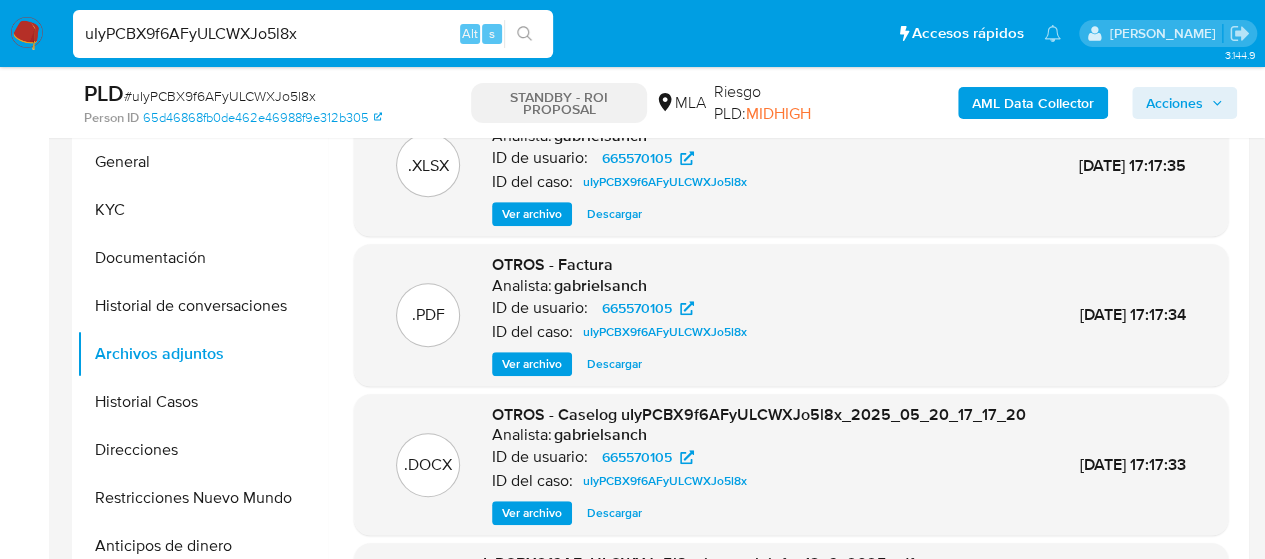 scroll, scrollTop: 500, scrollLeft: 0, axis: vertical 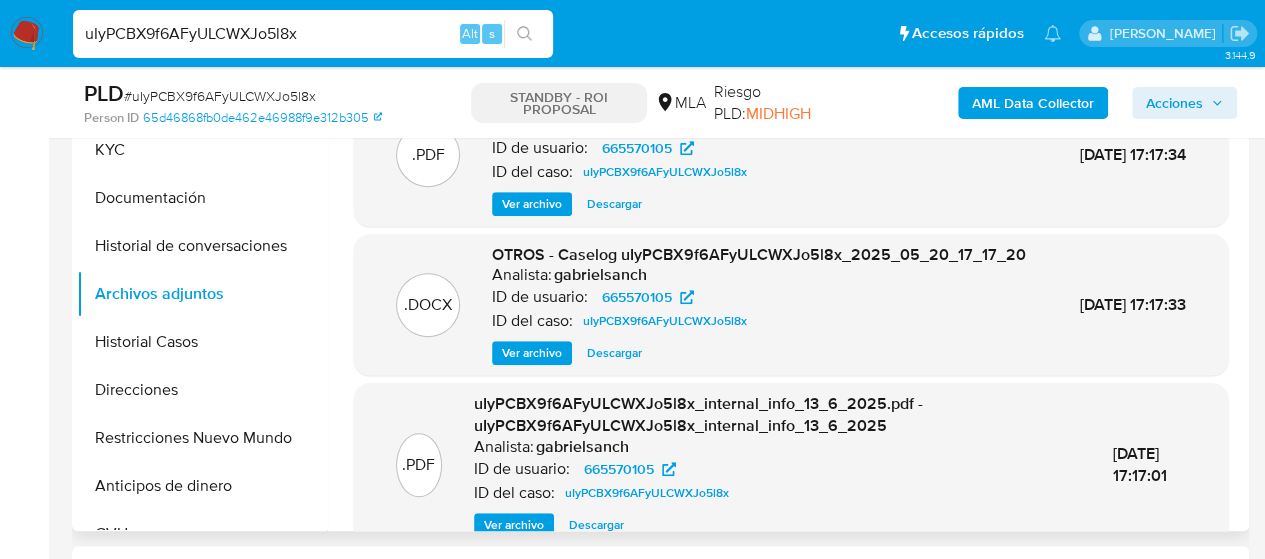 click on "Descargar" at bounding box center [614, 353] 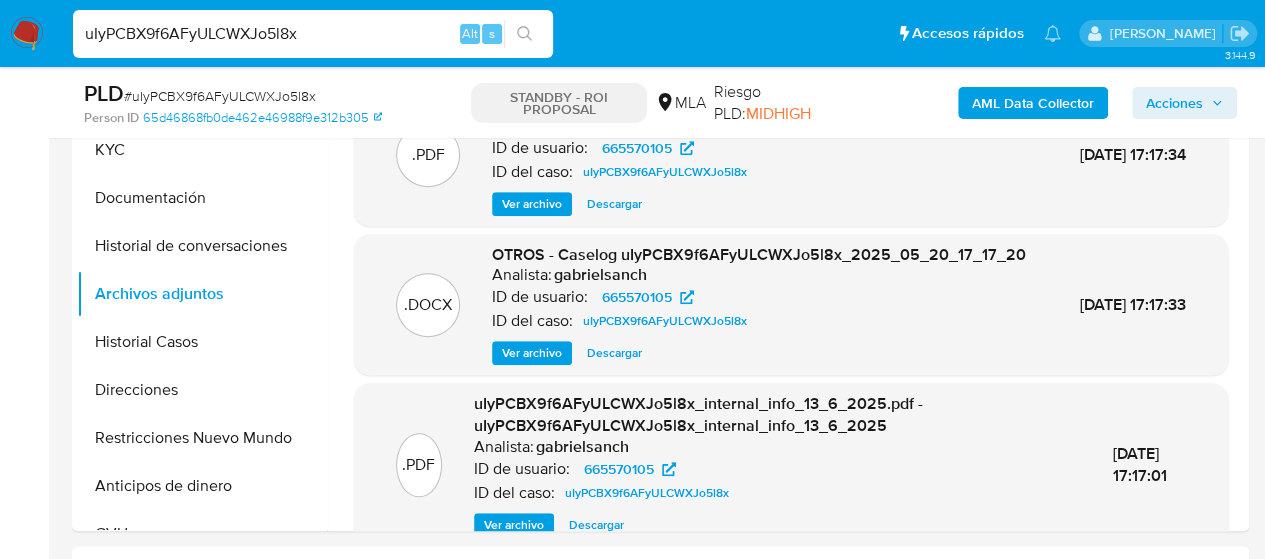 click on "uIyPCBX9f6AFyULCWXJo5l8x" at bounding box center (313, 34) 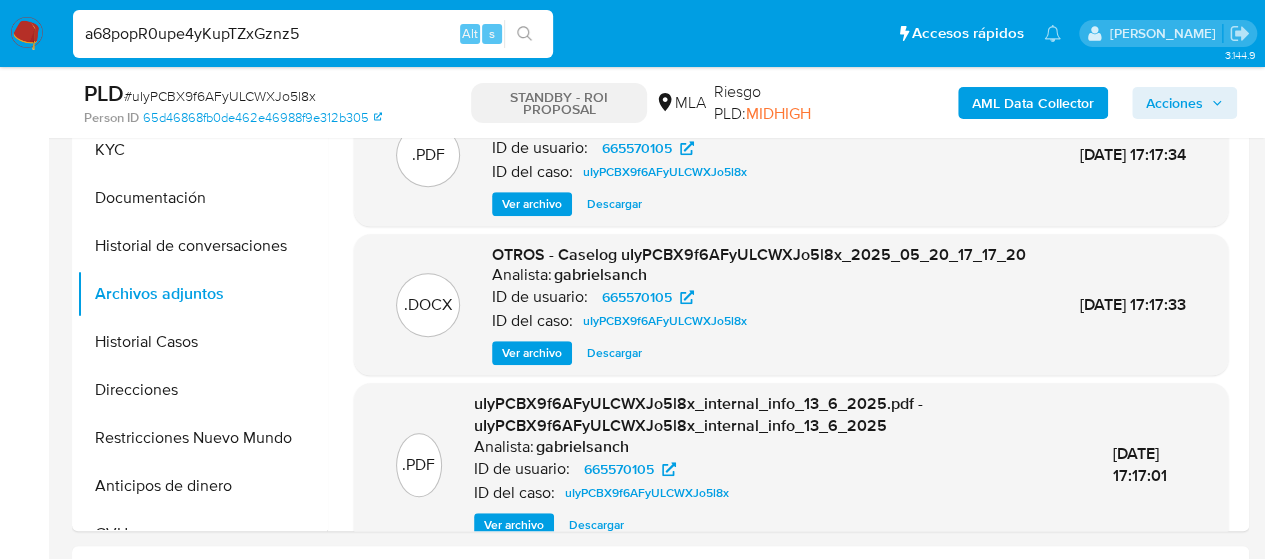type on "a68popR0upe4yKupTZxGznz5" 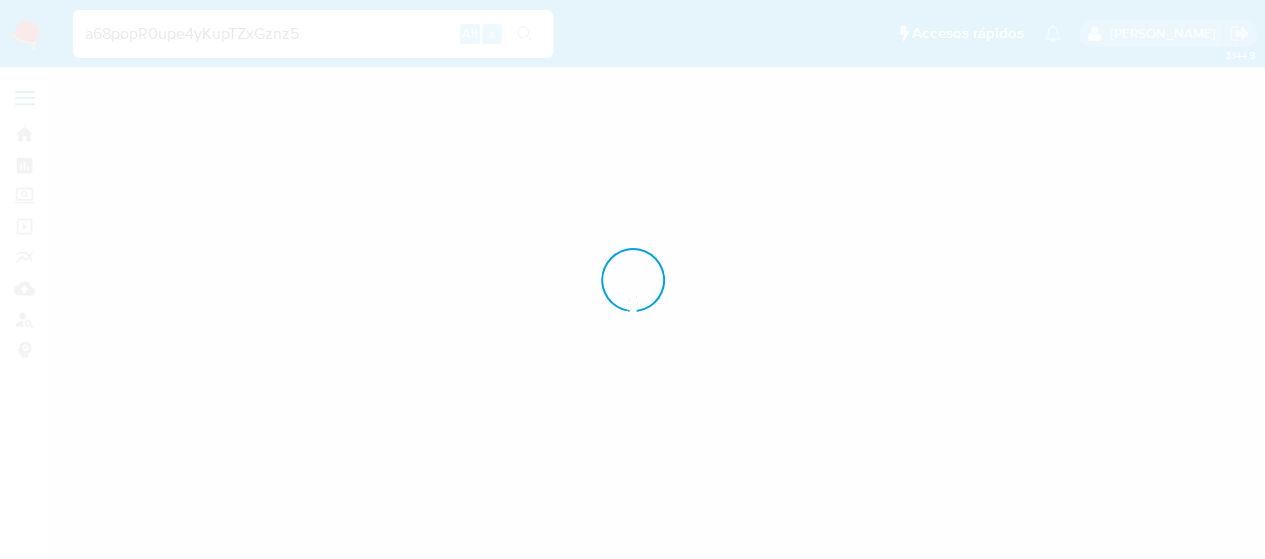 scroll, scrollTop: 0, scrollLeft: 0, axis: both 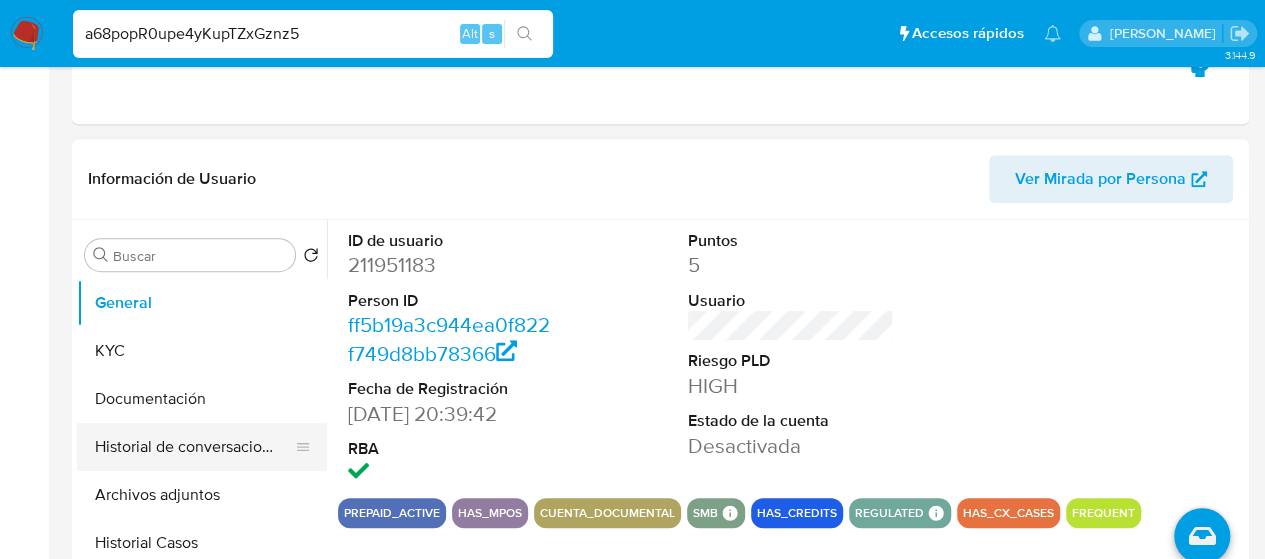 select on "10" 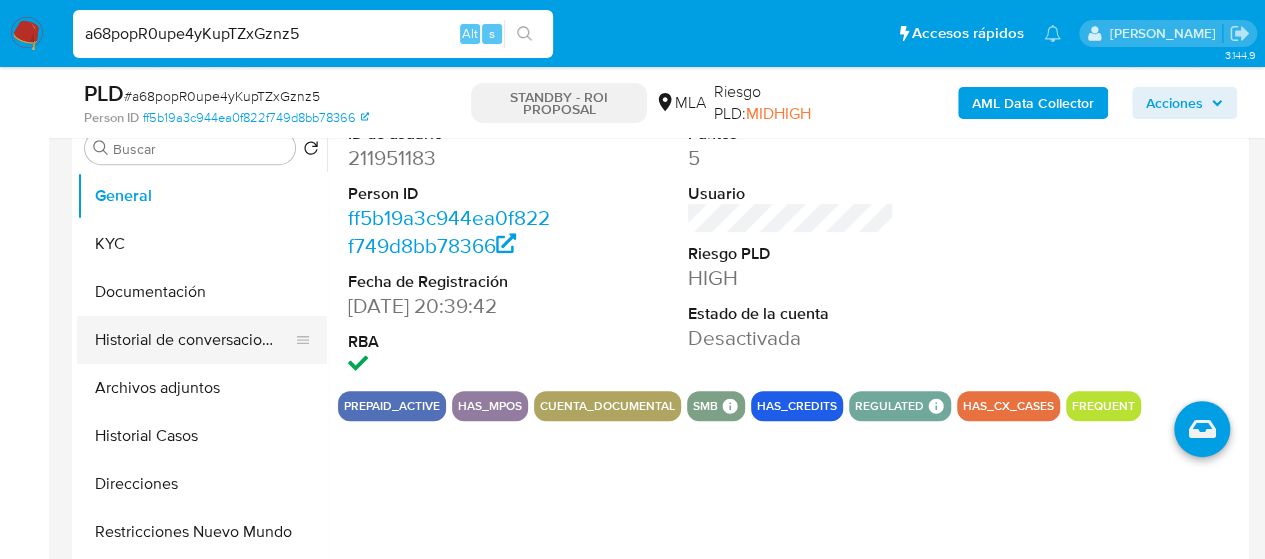 scroll, scrollTop: 500, scrollLeft: 0, axis: vertical 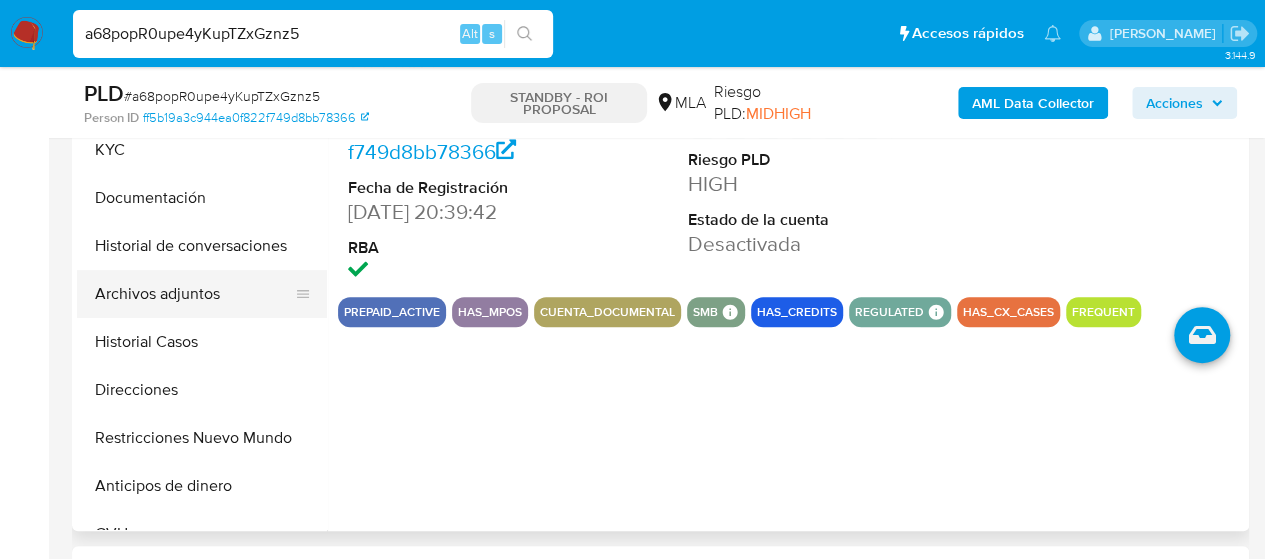 click on "Archivos adjuntos" at bounding box center (194, 294) 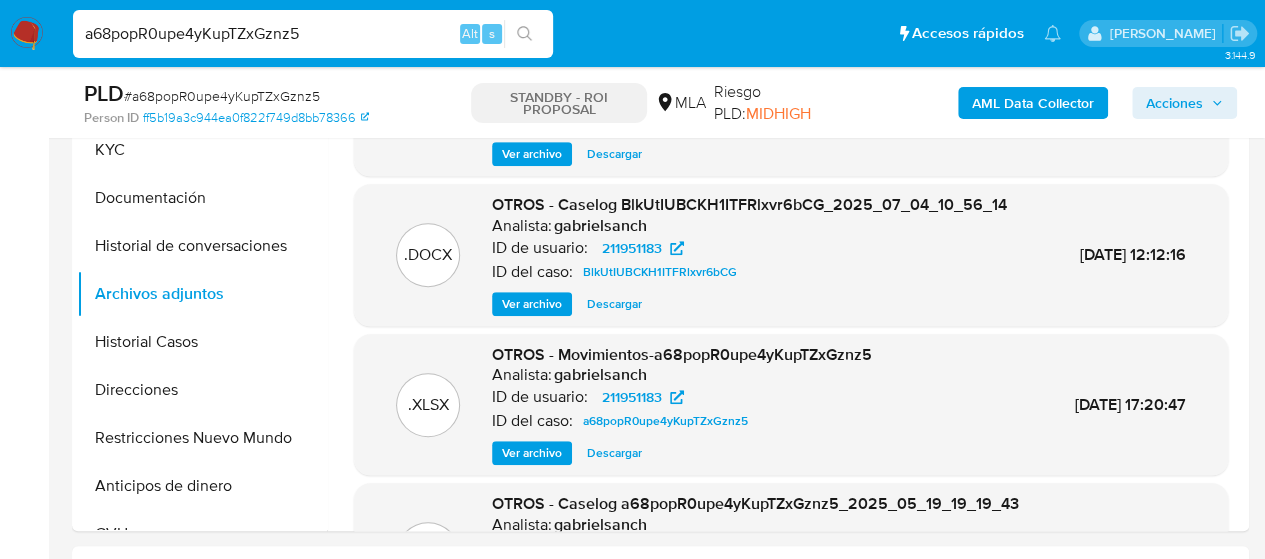 click on "a68popR0upe4yKupTZxGznz5" at bounding box center [313, 34] 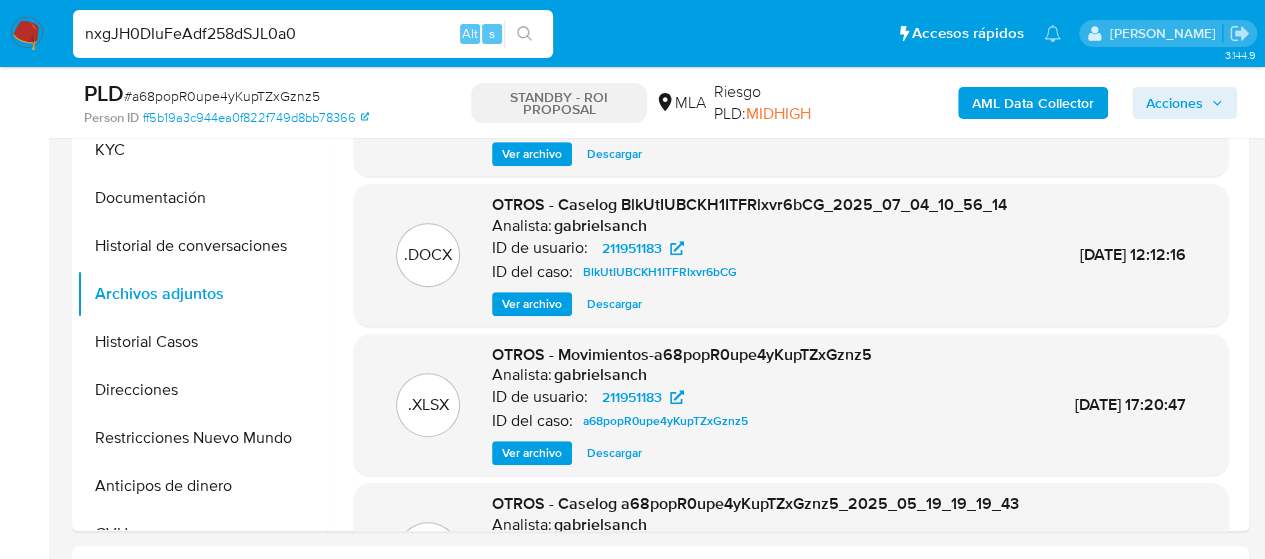 type on "nxgJH0DIuFeAdf258dSJL0a0" 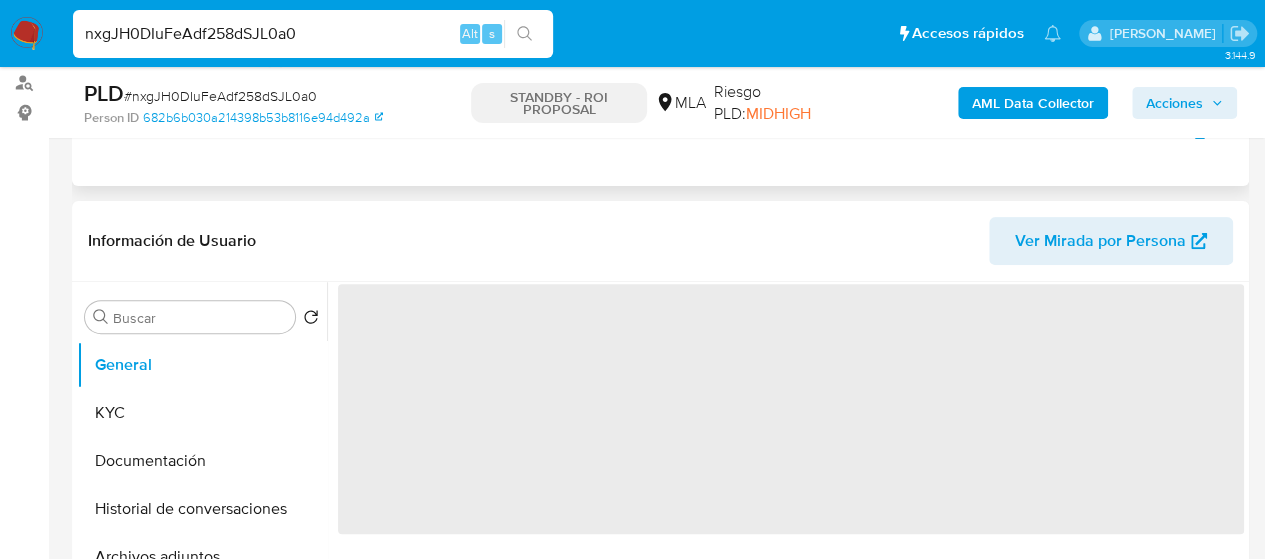 scroll, scrollTop: 400, scrollLeft: 0, axis: vertical 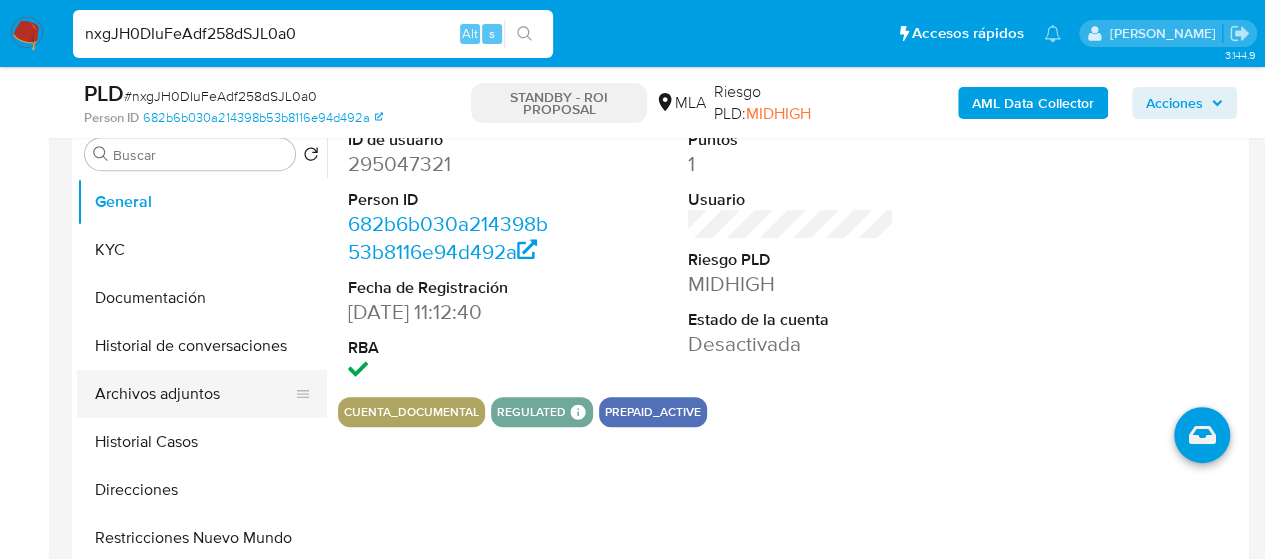 select on "10" 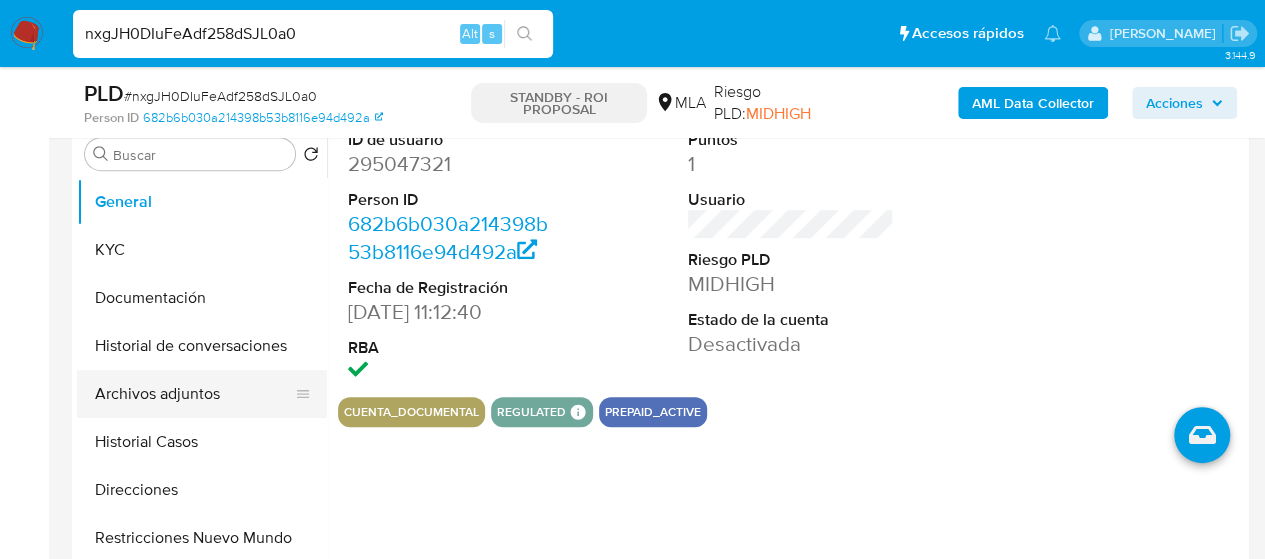click on "Archivos adjuntos" at bounding box center [194, 394] 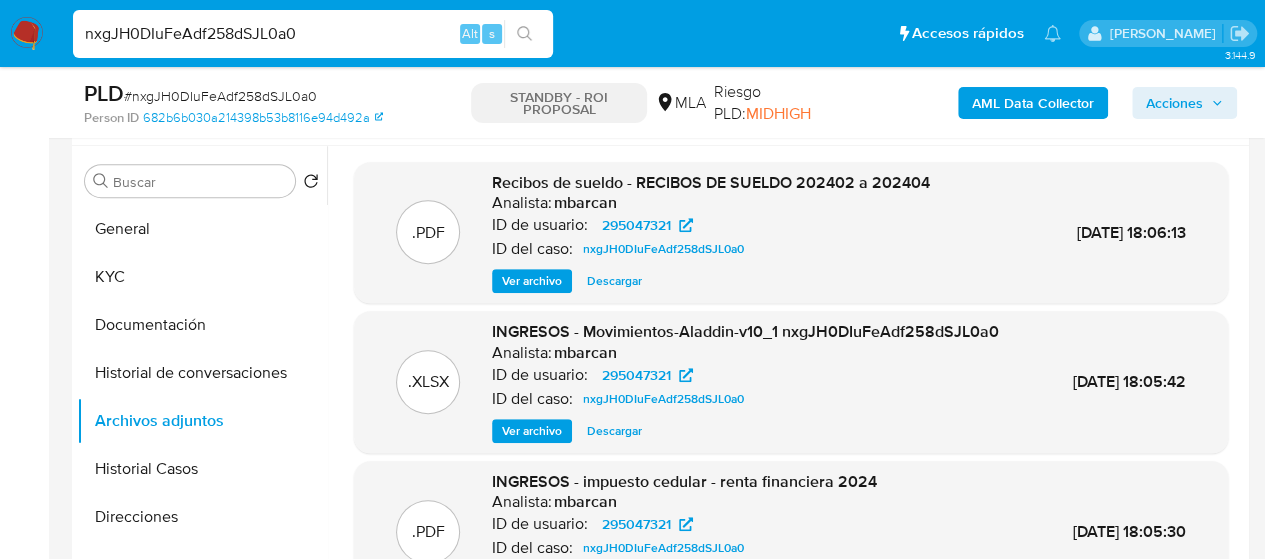 scroll, scrollTop: 400, scrollLeft: 0, axis: vertical 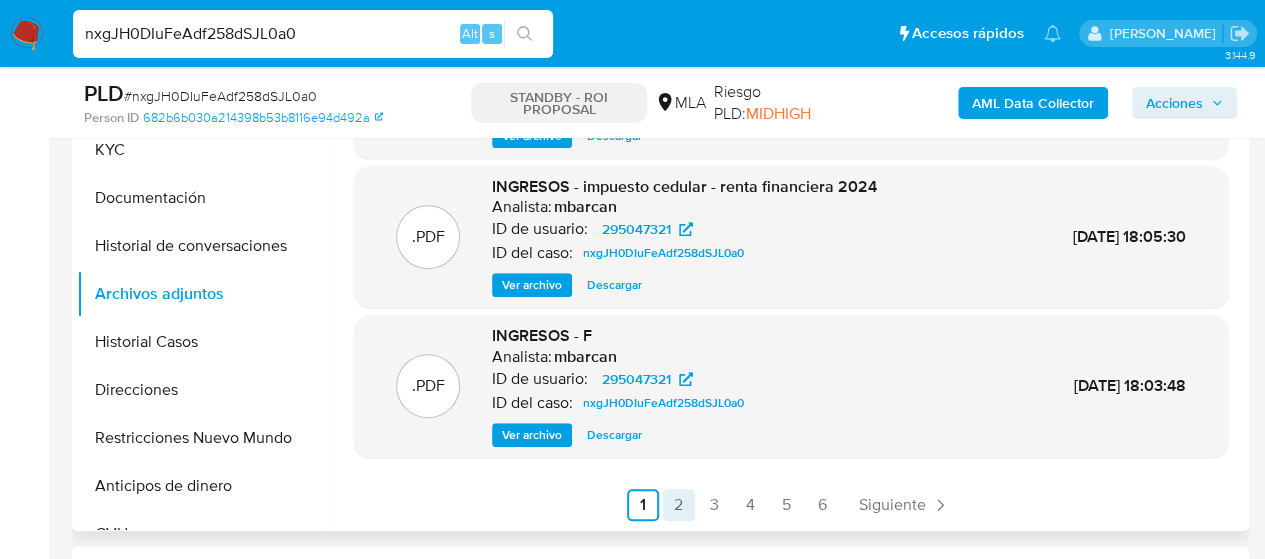 click on "2" at bounding box center (679, 505) 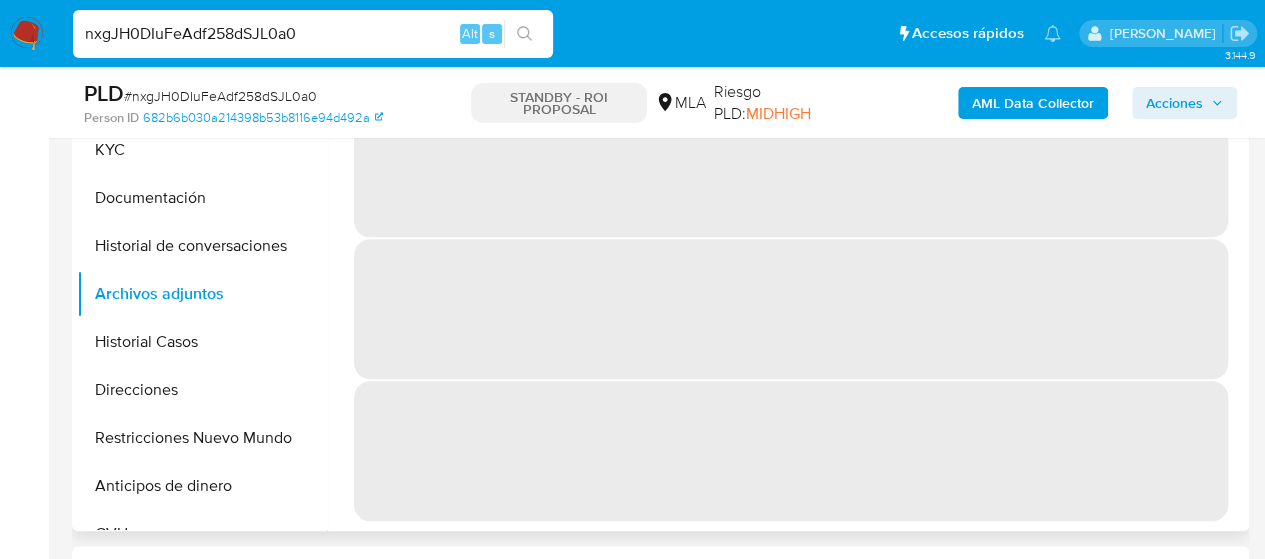 scroll, scrollTop: 0, scrollLeft: 0, axis: both 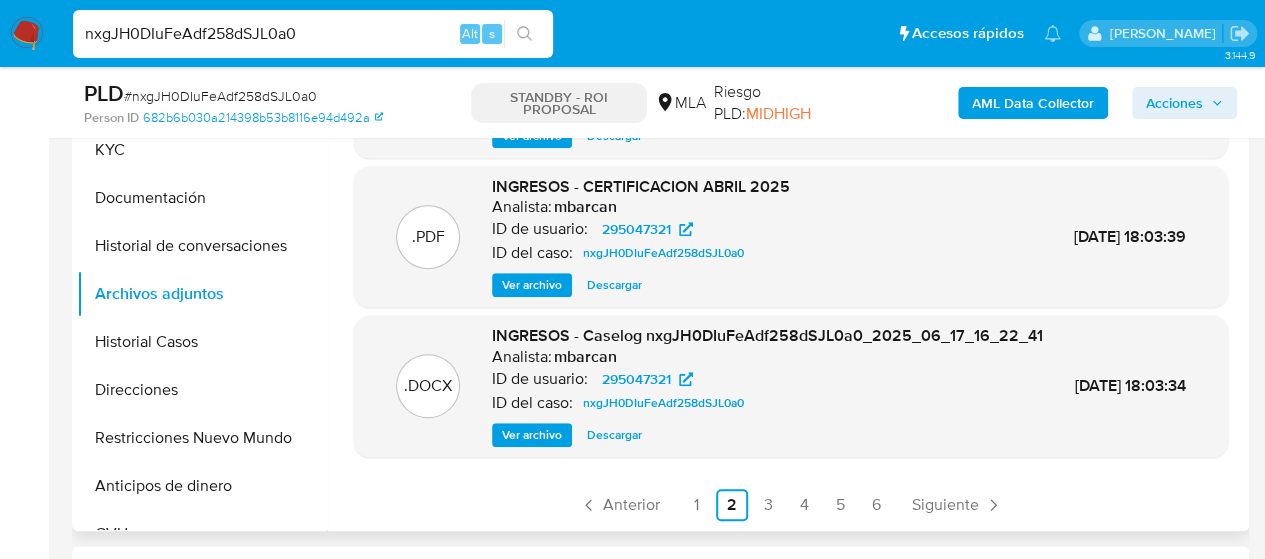 click on "Descargar" at bounding box center (614, 435) 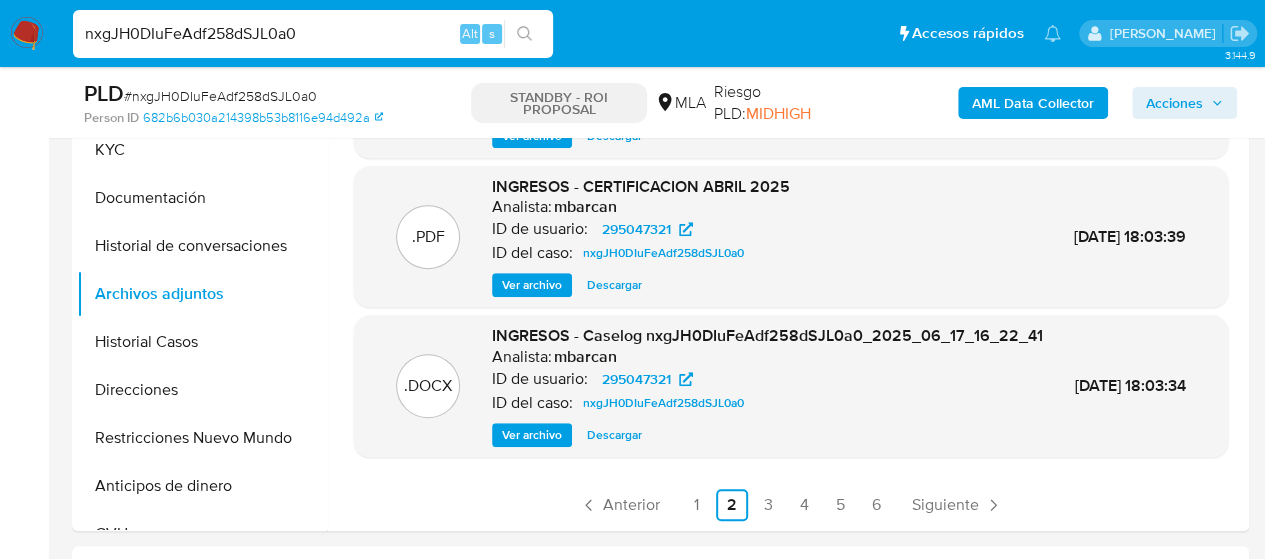 click on "nxgJH0DIuFeAdf258dSJL0a0" at bounding box center [313, 34] 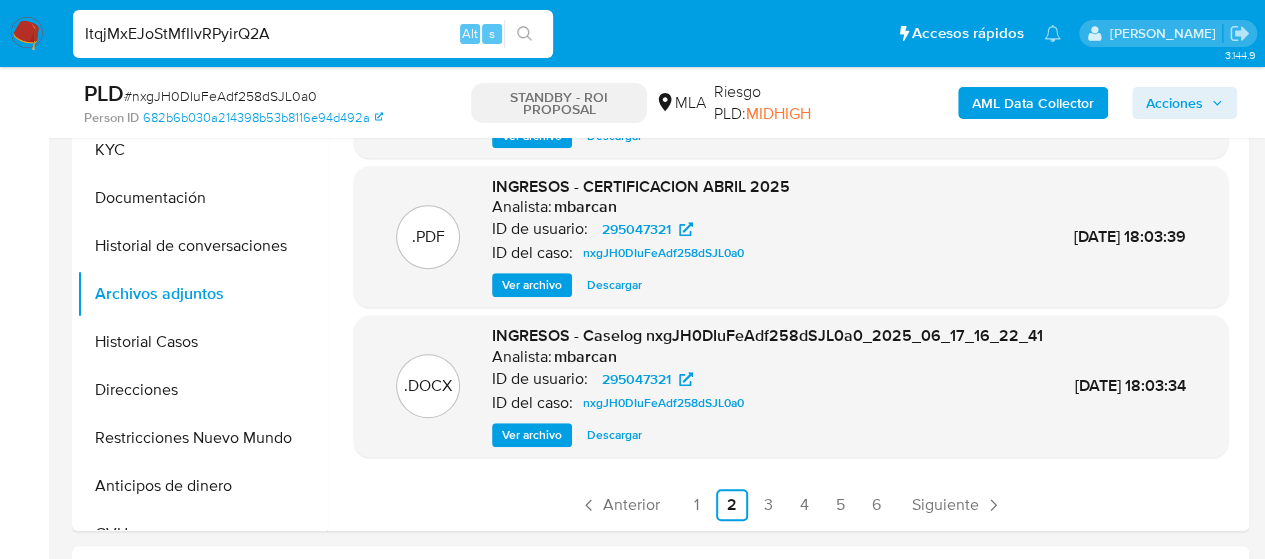 type on "ItqjMxEJoStMfIlvRPyirQ2A" 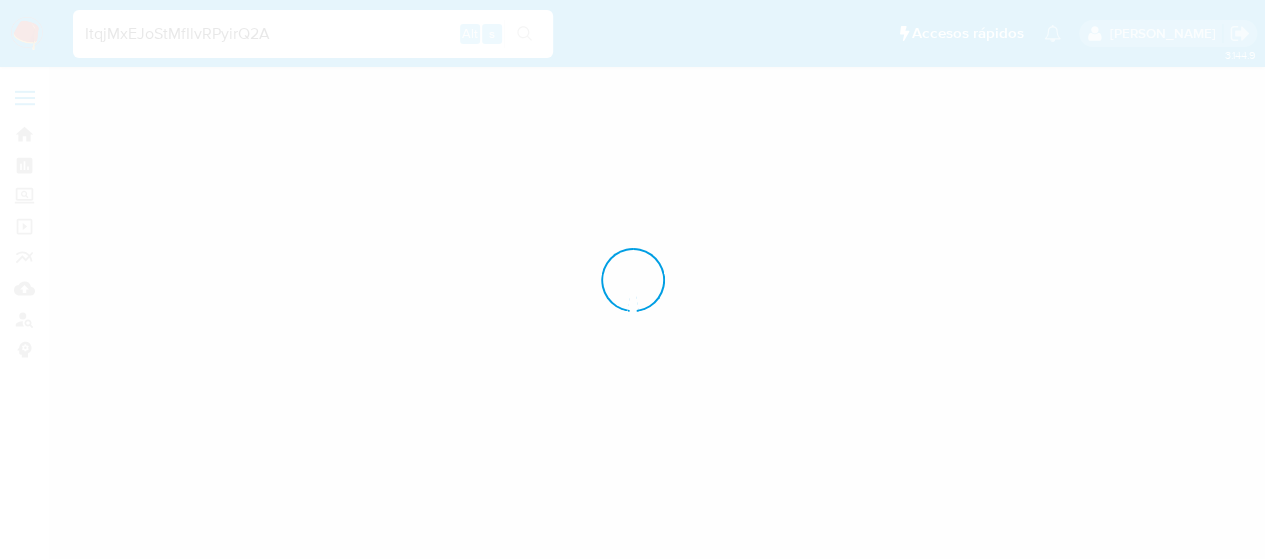 scroll, scrollTop: 0, scrollLeft: 0, axis: both 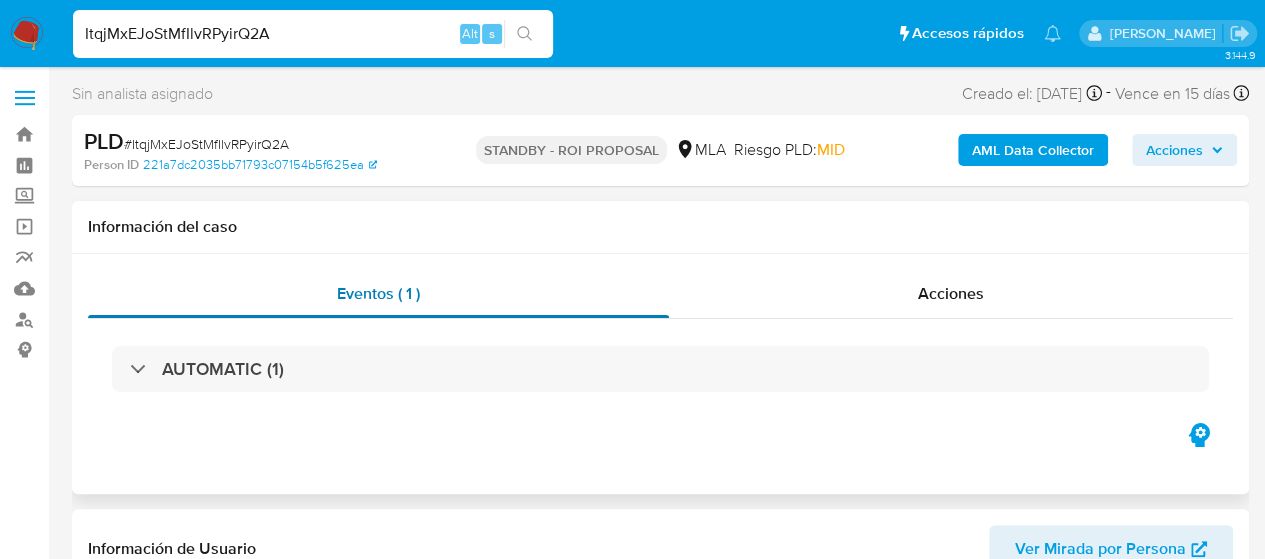 select on "10" 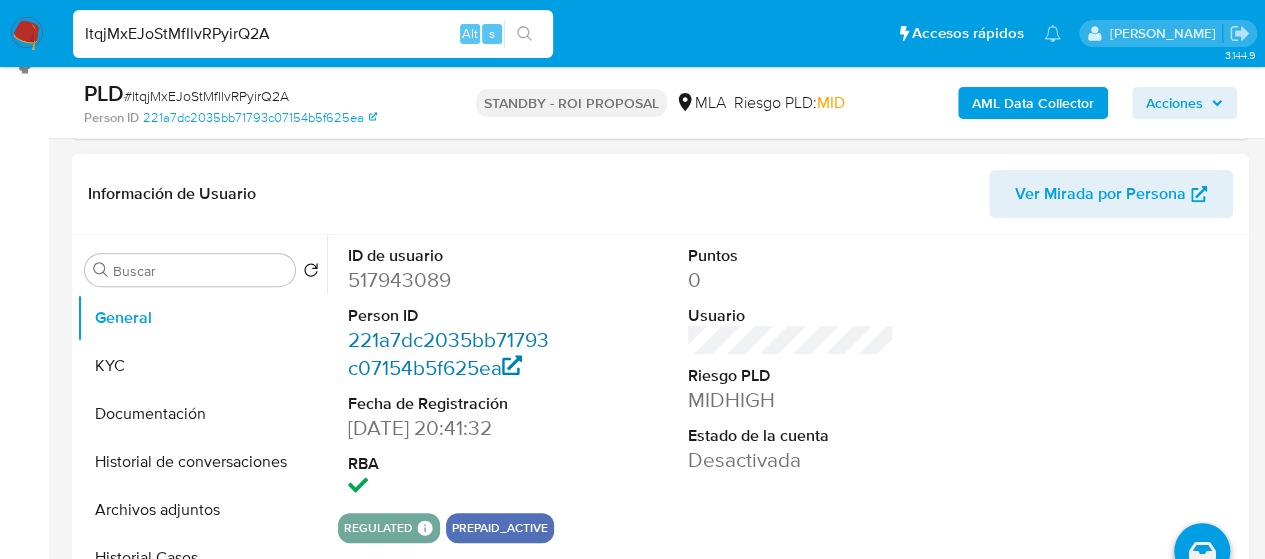 scroll, scrollTop: 300, scrollLeft: 0, axis: vertical 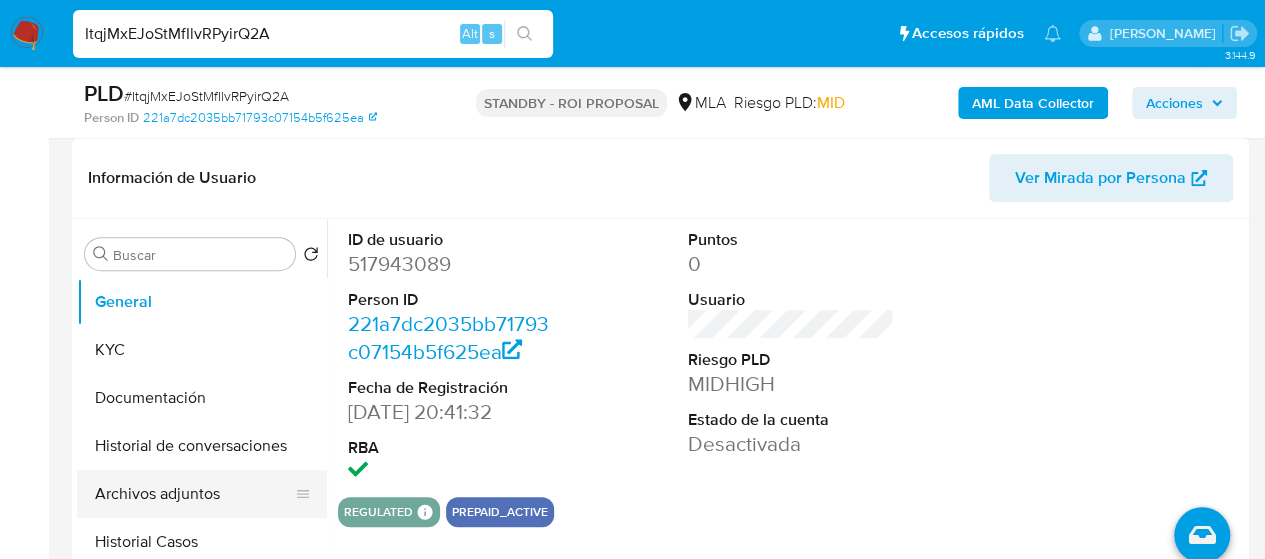 click on "Archivos adjuntos" at bounding box center (194, 494) 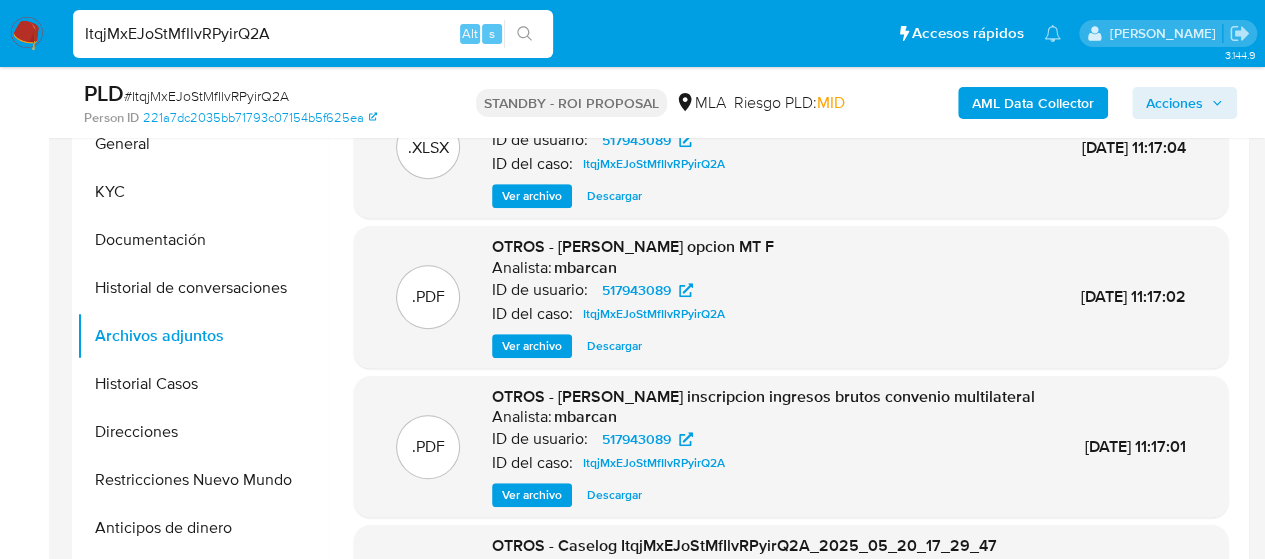 scroll, scrollTop: 500, scrollLeft: 0, axis: vertical 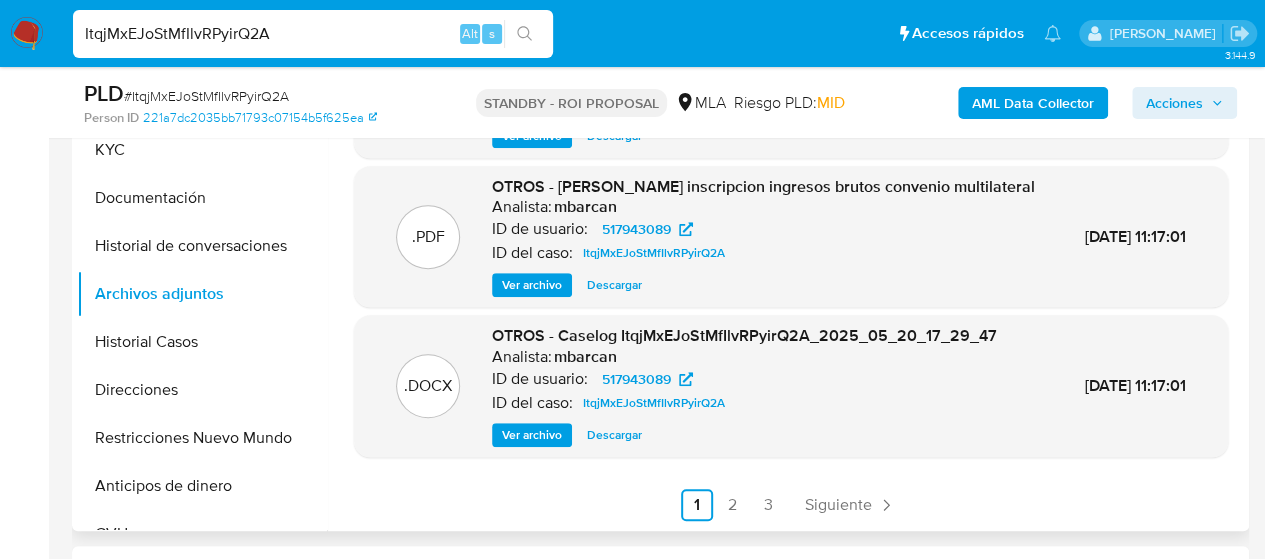 click on "Descargar" at bounding box center (614, 435) 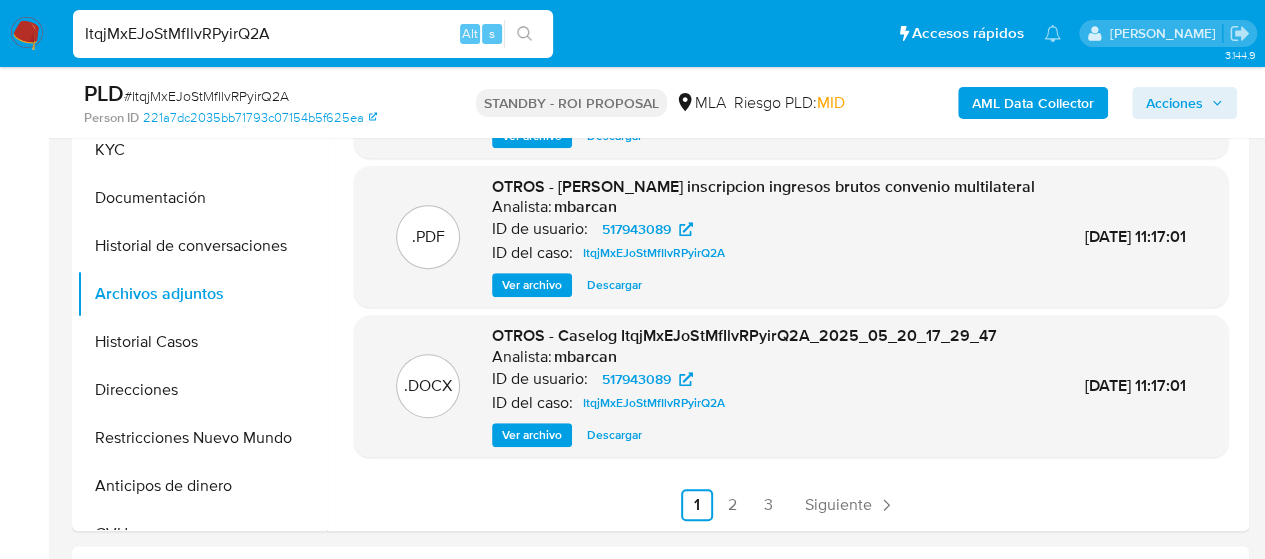 click on "ItqjMxEJoStMfIlvRPyirQ2A" at bounding box center [313, 34] 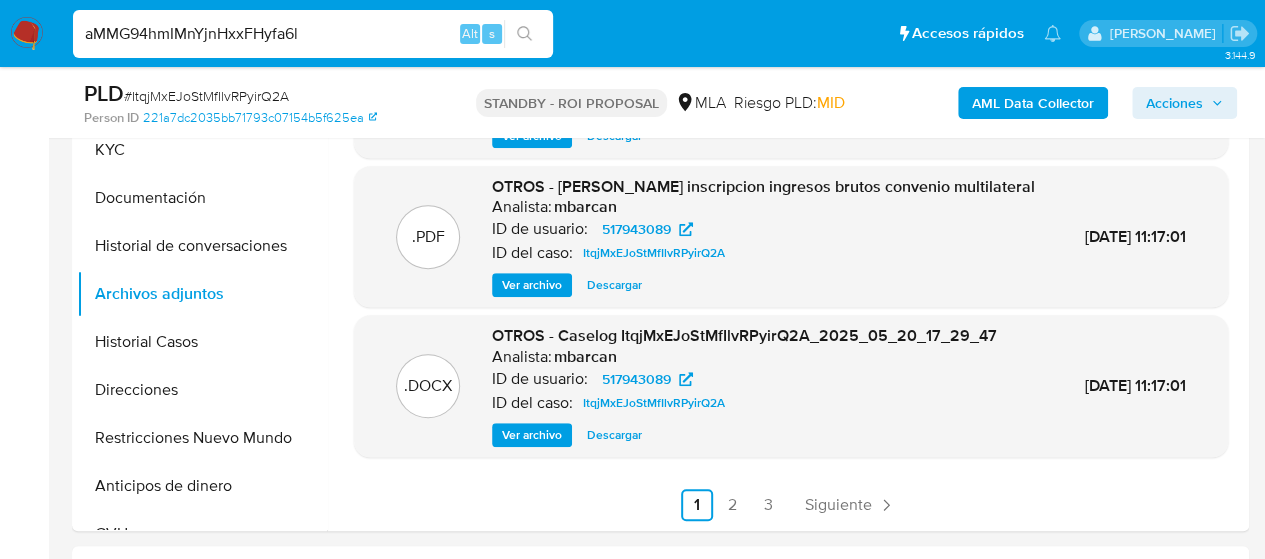type on "aMMG94hmIMnYjnHxxFHyfa6l" 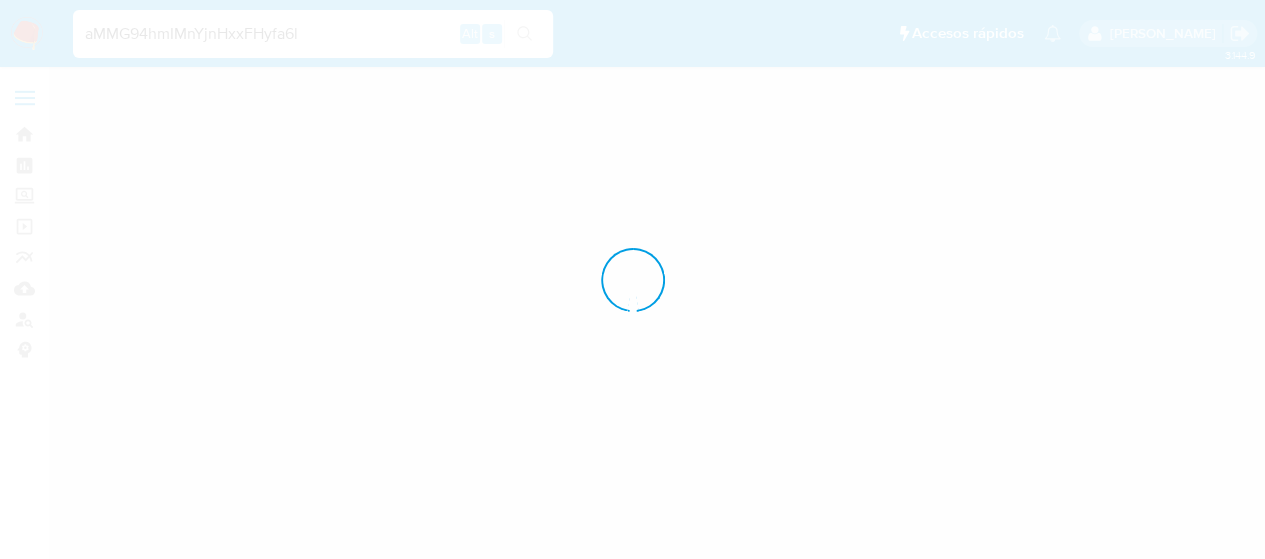 scroll, scrollTop: 0, scrollLeft: 0, axis: both 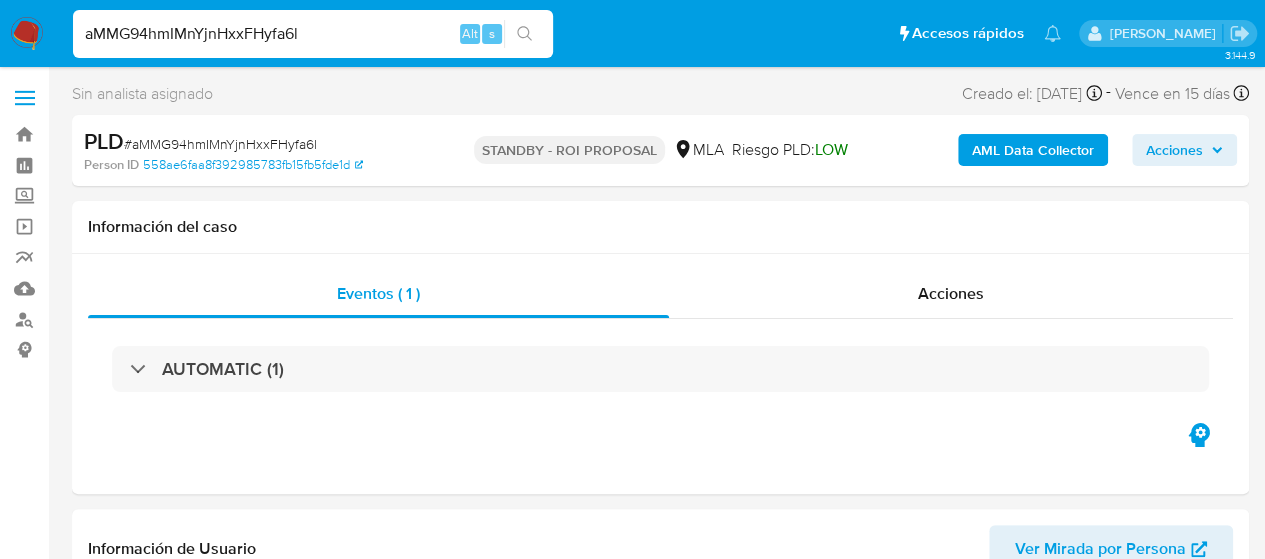 select on "10" 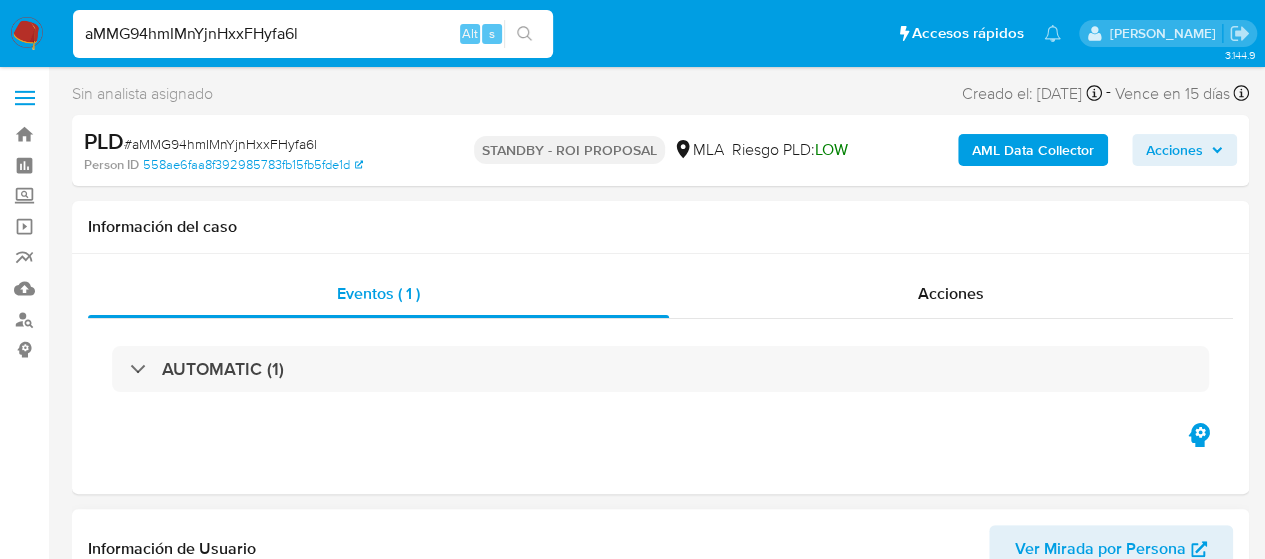 scroll, scrollTop: 400, scrollLeft: 0, axis: vertical 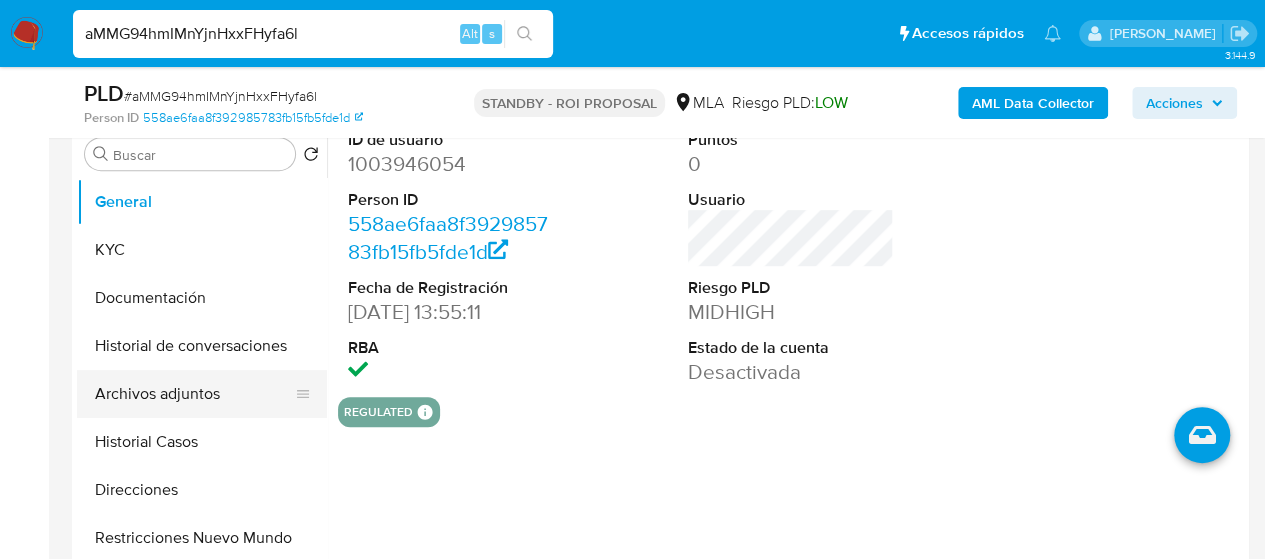click on "Archivos adjuntos" at bounding box center (194, 394) 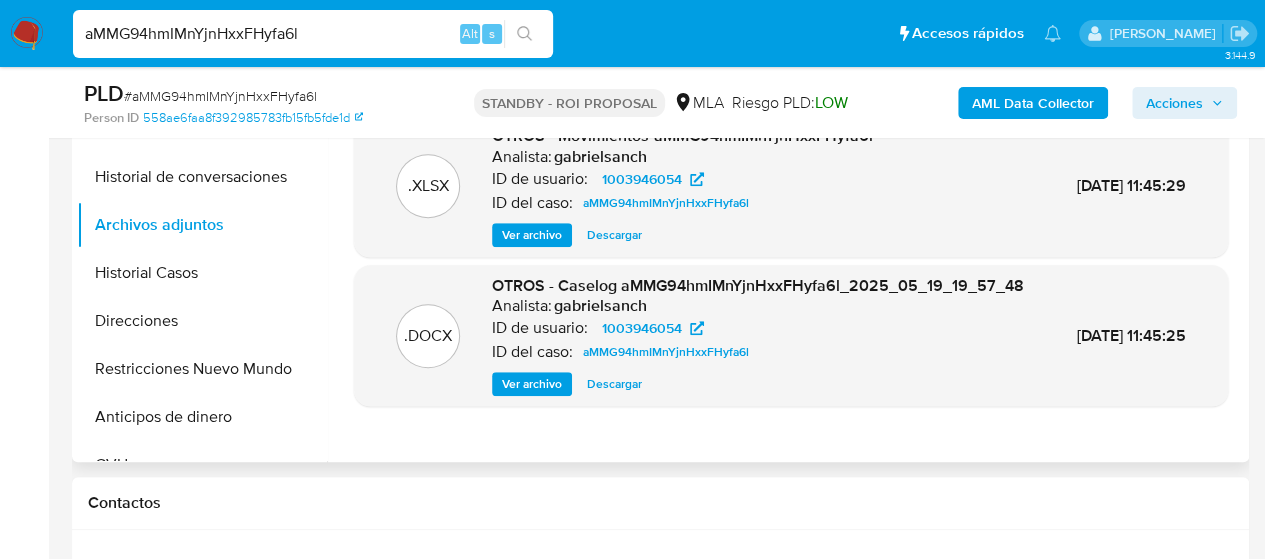 scroll, scrollTop: 600, scrollLeft: 0, axis: vertical 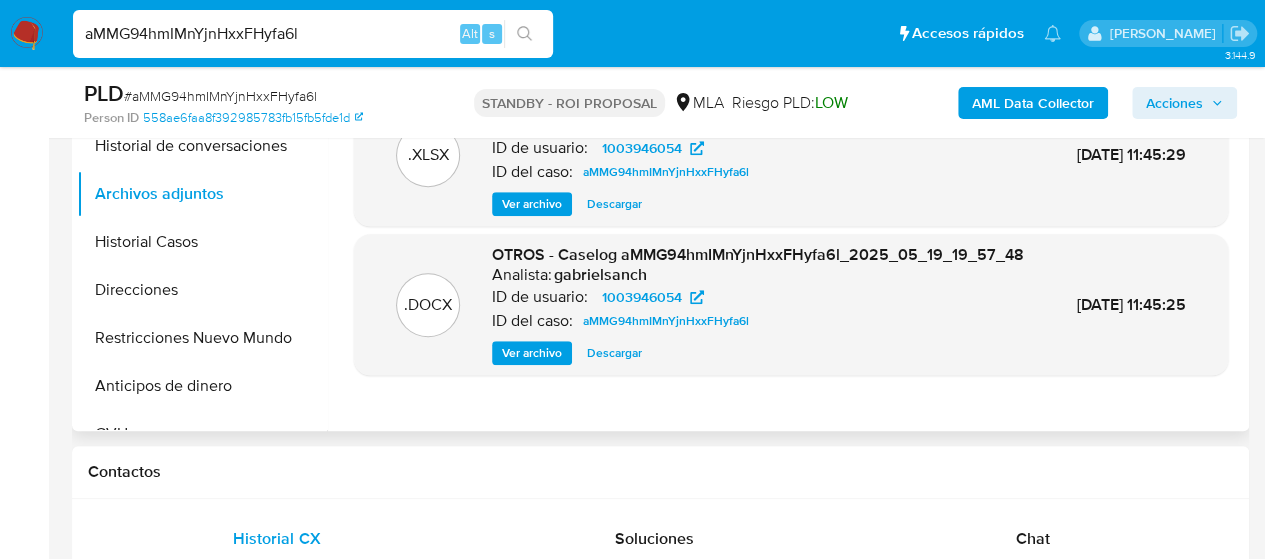click on "Descargar" at bounding box center [614, 353] 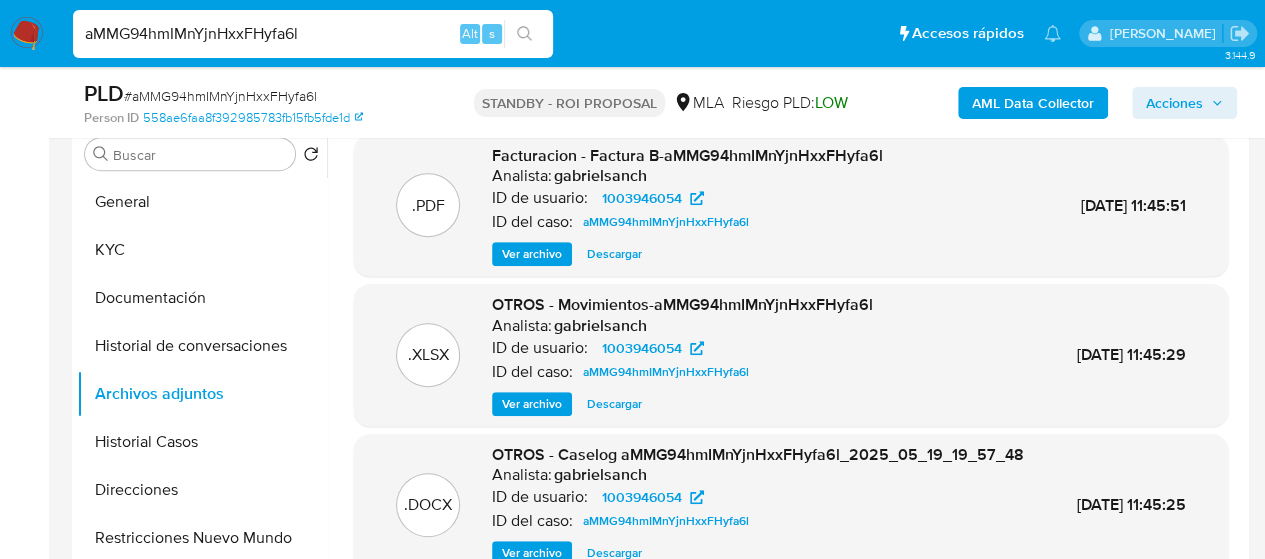 scroll, scrollTop: 500, scrollLeft: 0, axis: vertical 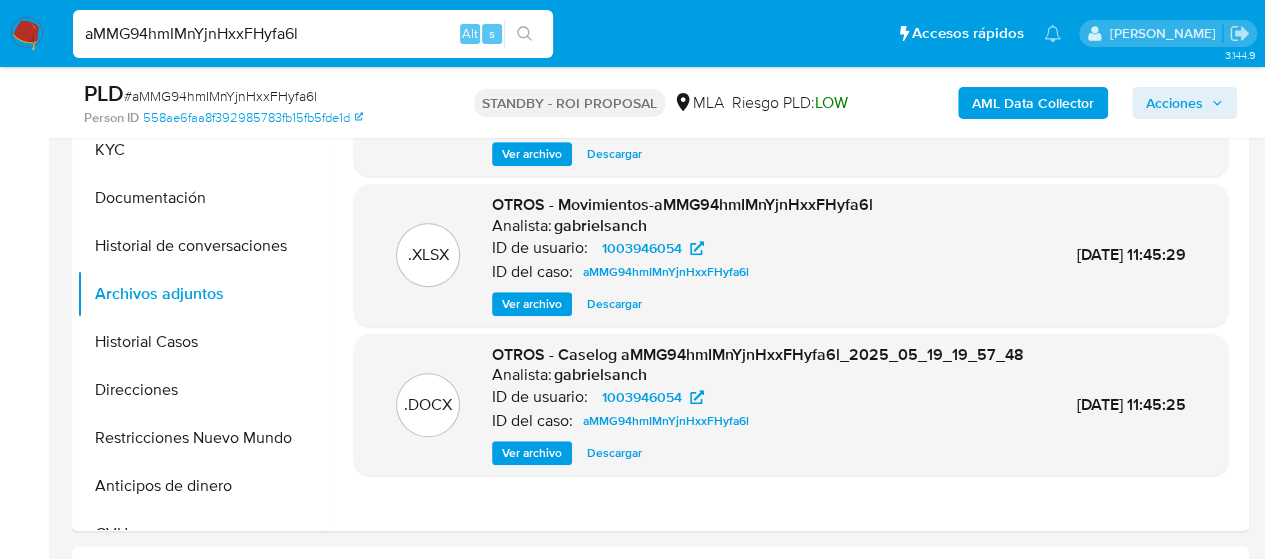 click on "aMMG94hmIMnYjnHxxFHyfa6l" at bounding box center (313, 34) 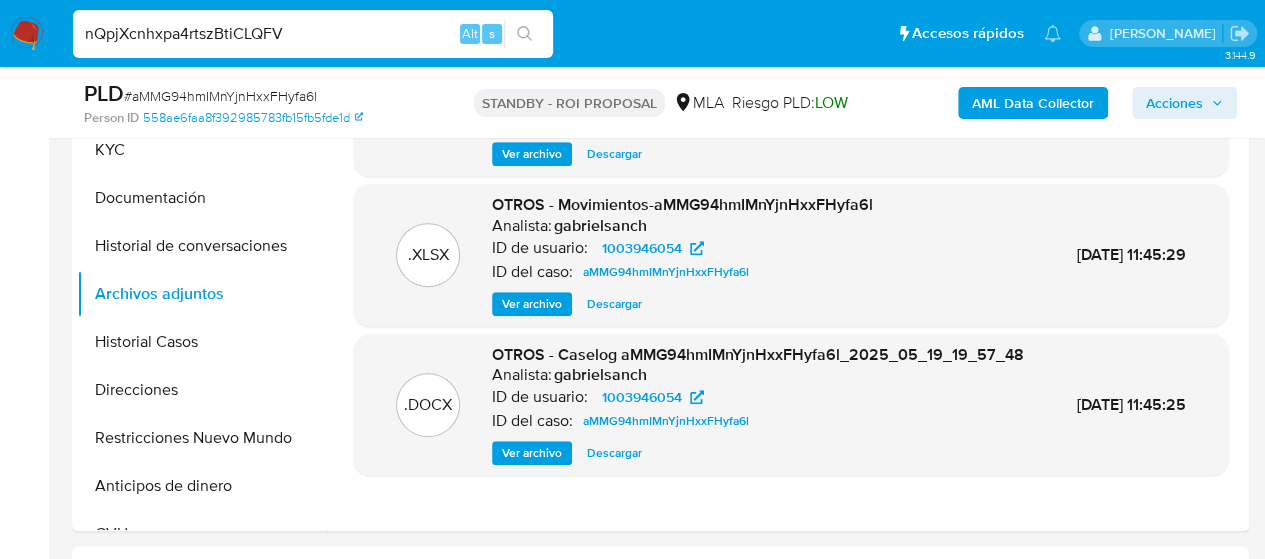 type on "nQpjXcnhxpa4rtszBtiCLQFV" 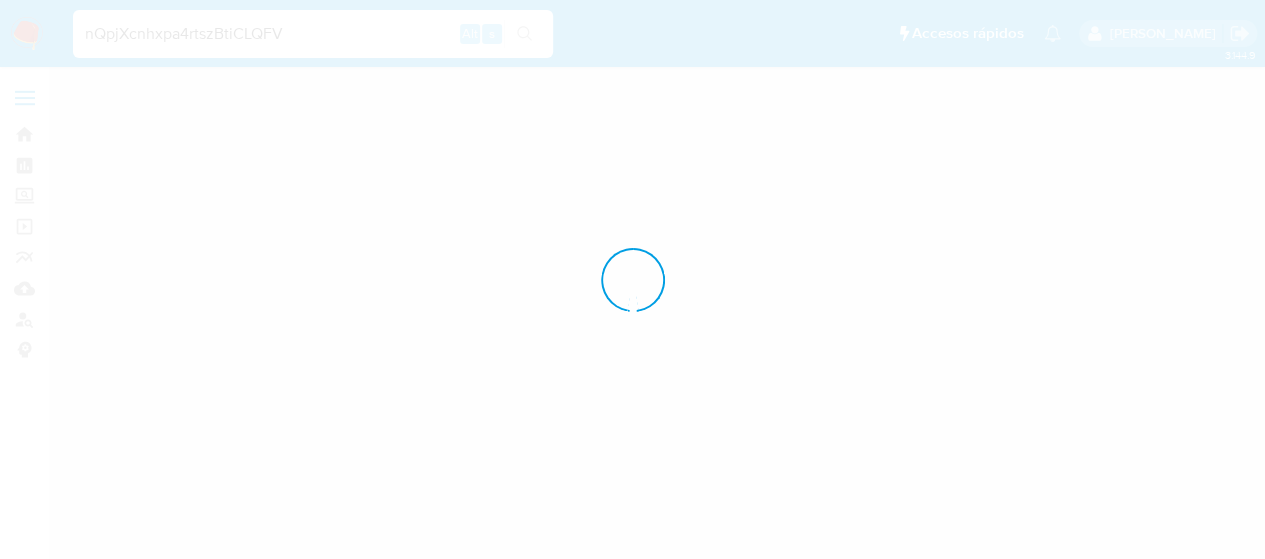 scroll, scrollTop: 0, scrollLeft: 0, axis: both 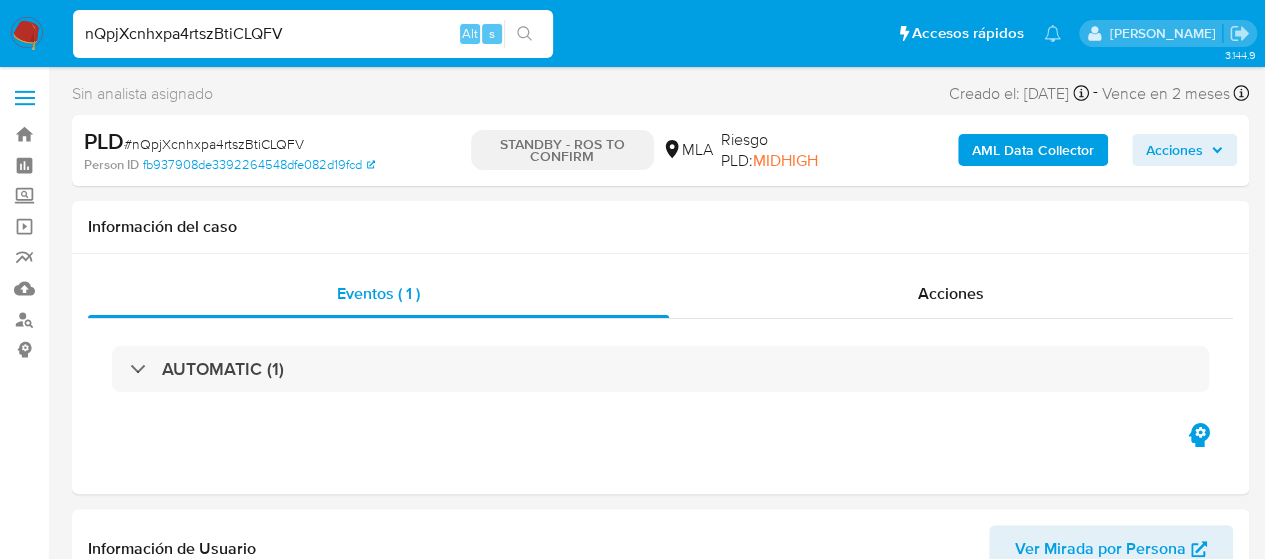 select on "10" 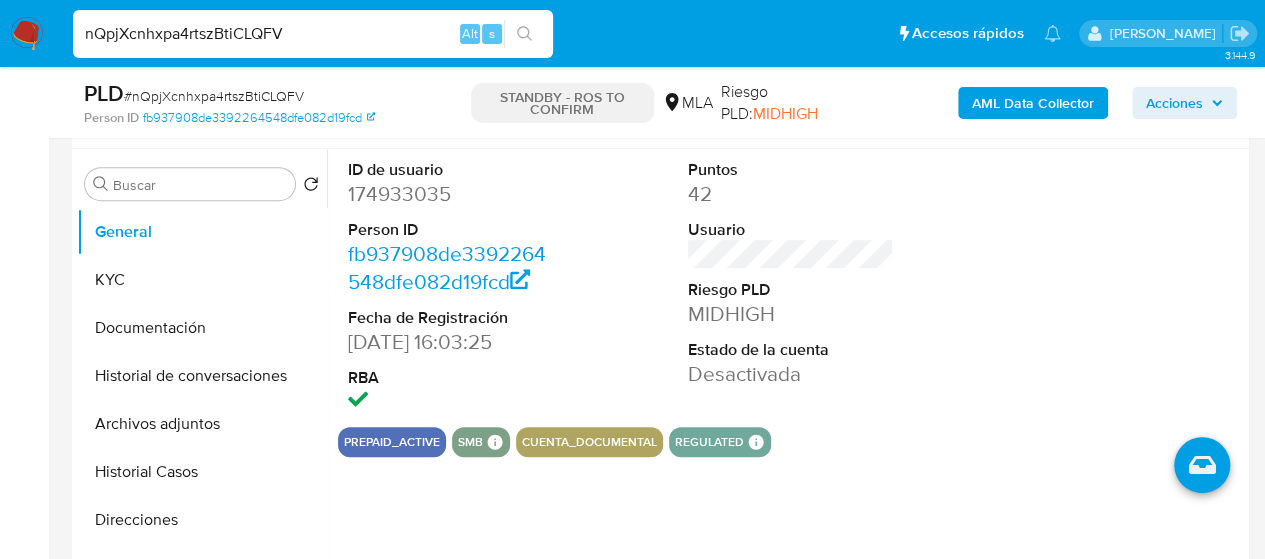 scroll, scrollTop: 500, scrollLeft: 0, axis: vertical 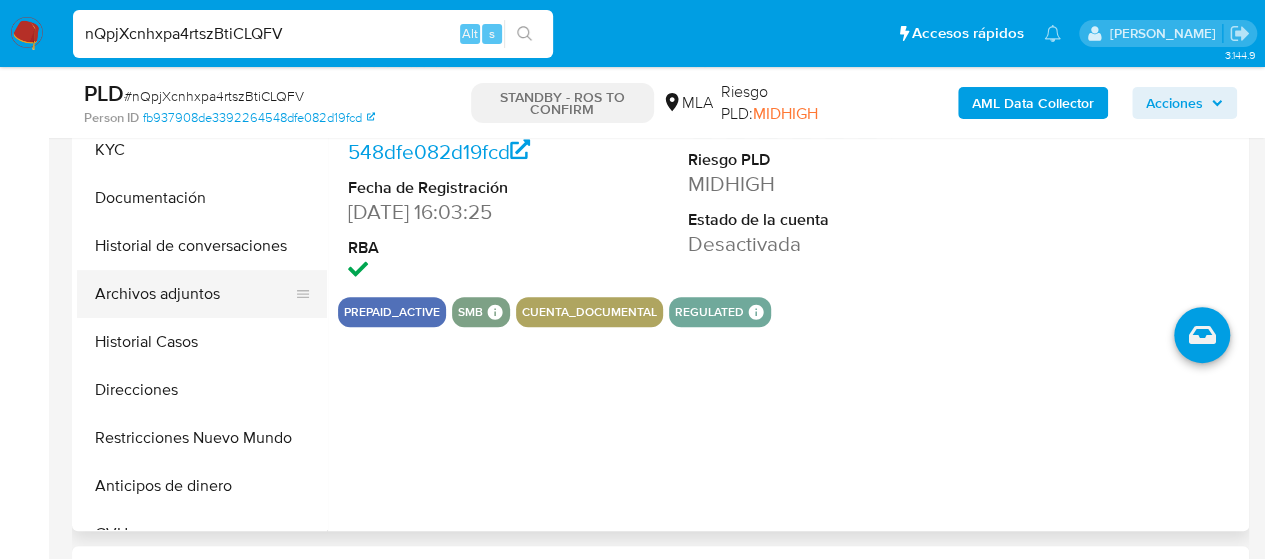 click on "Archivos adjuntos" at bounding box center (194, 294) 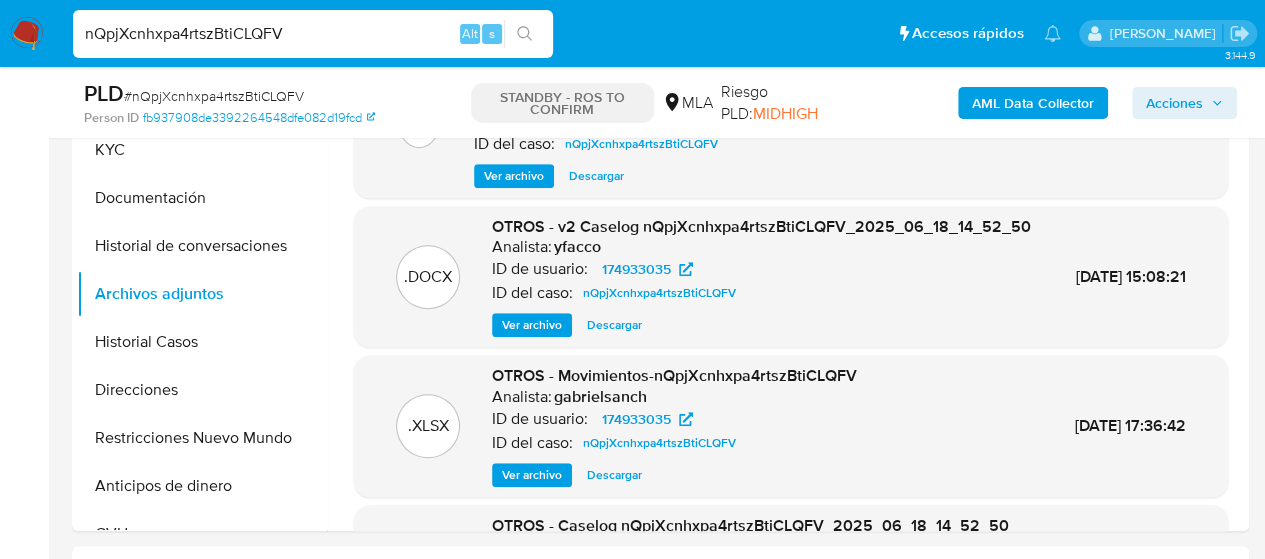 scroll, scrollTop: 400, scrollLeft: 0, axis: vertical 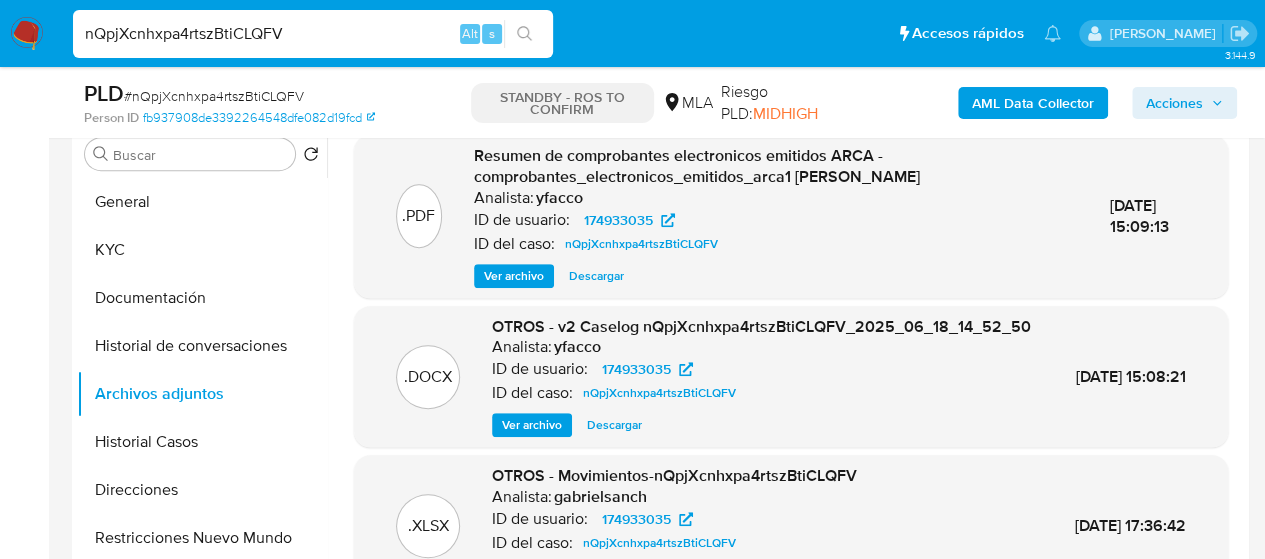 click on "Descargar" at bounding box center (614, 425) 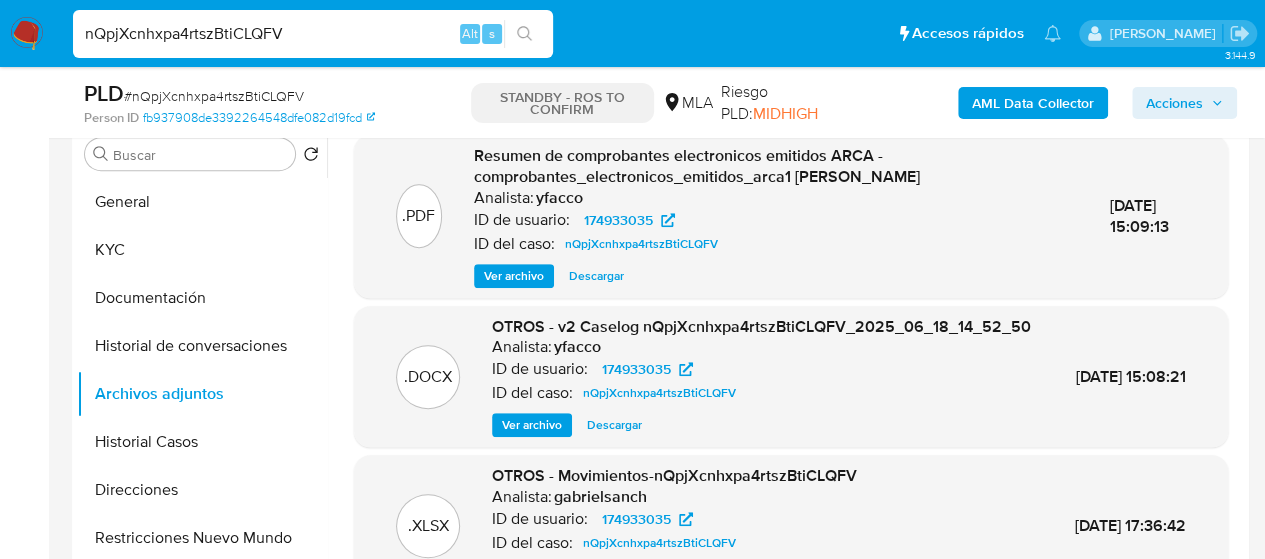 click on "nQpjXcnhxpa4rtszBtiCLQFV" at bounding box center (313, 34) 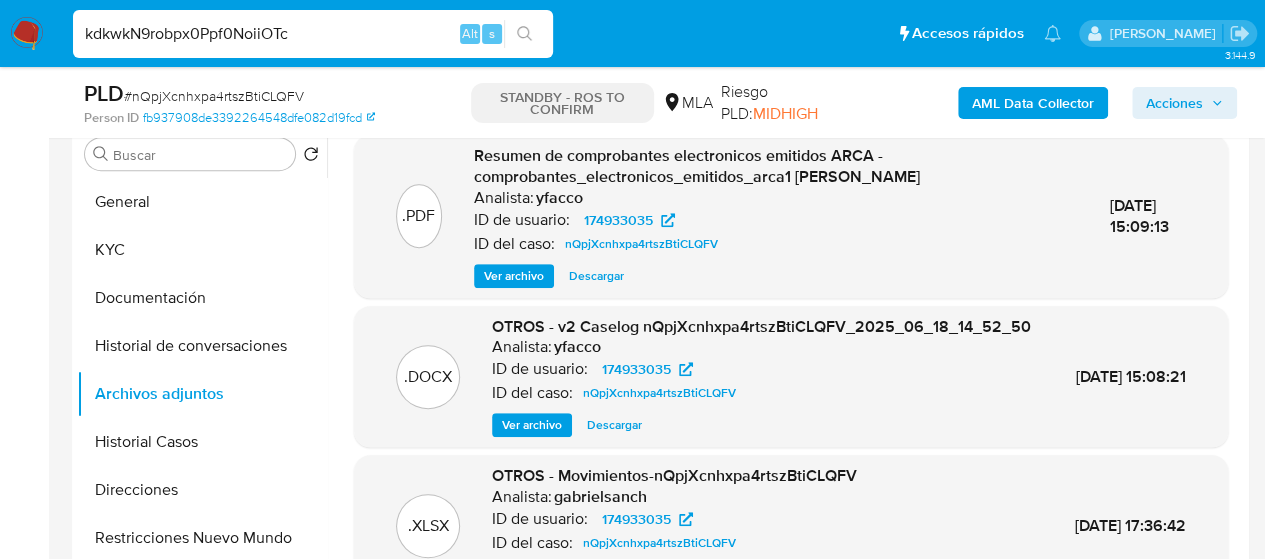 type on "kdkwkN9robpx0Ppf0NoiiOTc" 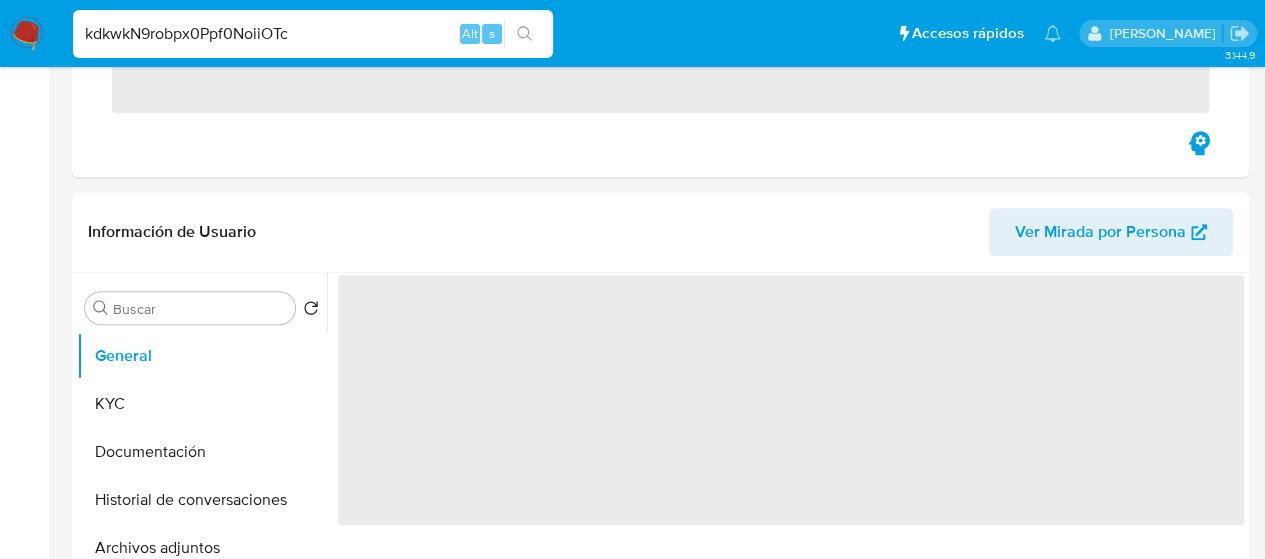 scroll, scrollTop: 0, scrollLeft: 0, axis: both 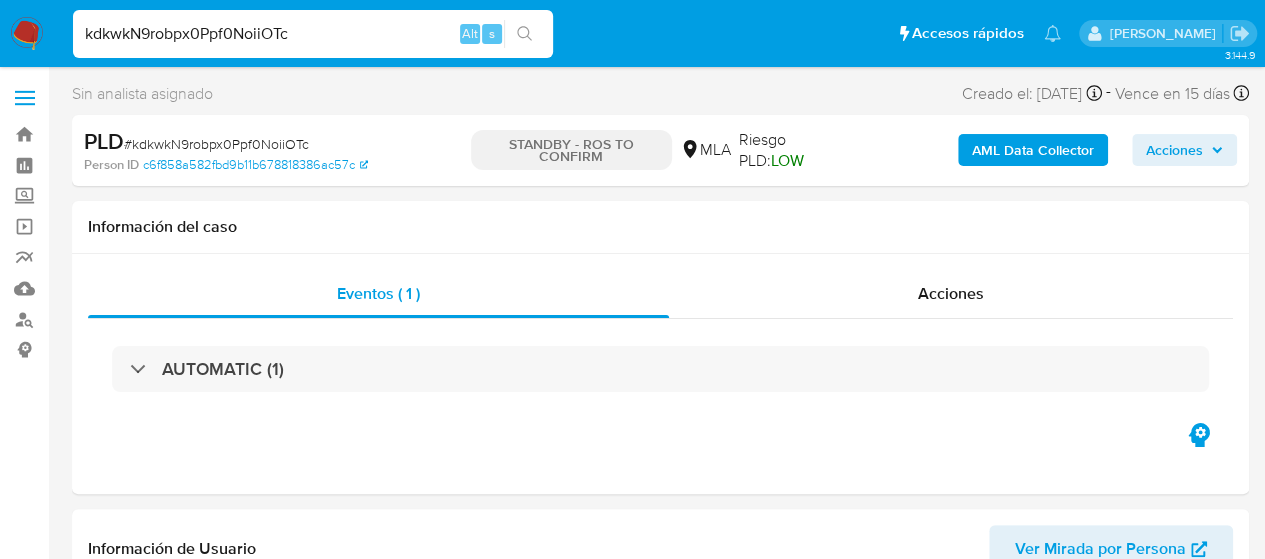 select on "10" 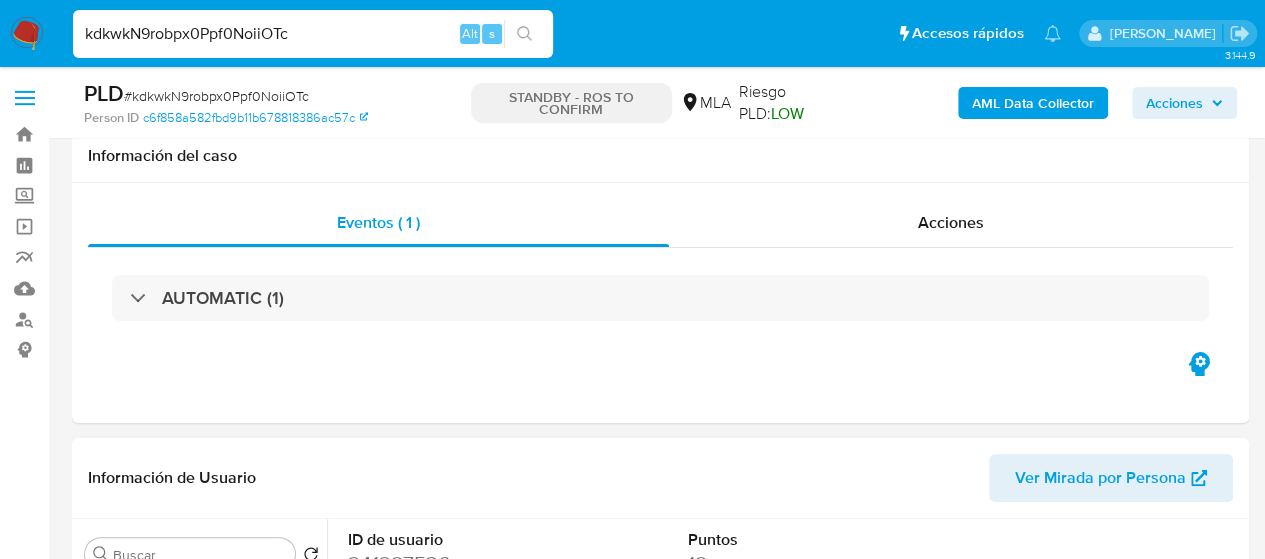 scroll, scrollTop: 400, scrollLeft: 0, axis: vertical 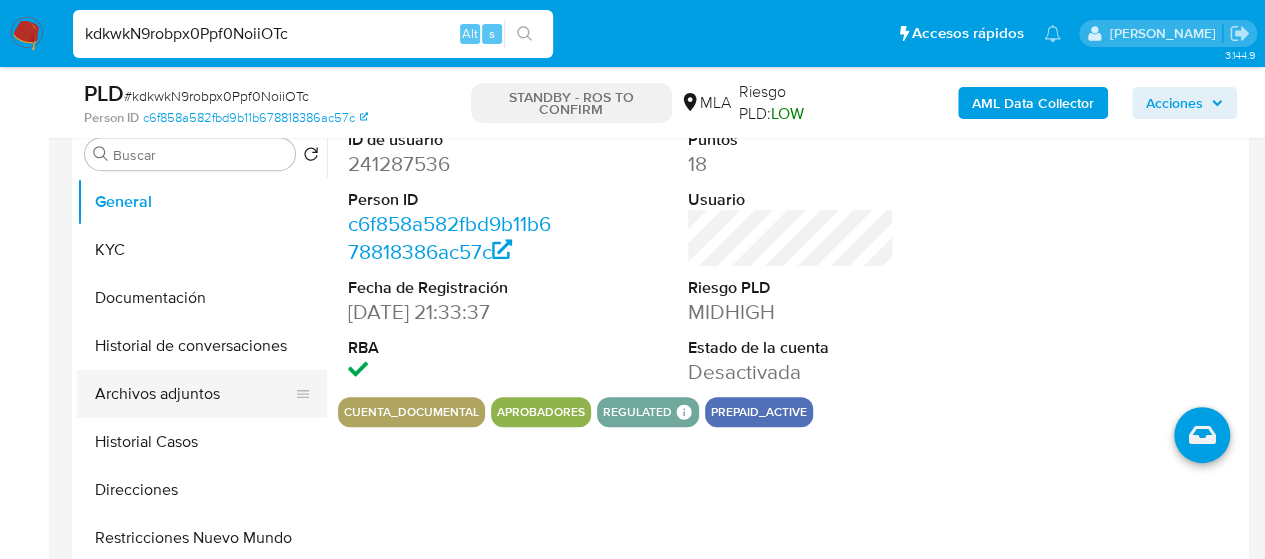 click on "Archivos adjuntos" at bounding box center (194, 394) 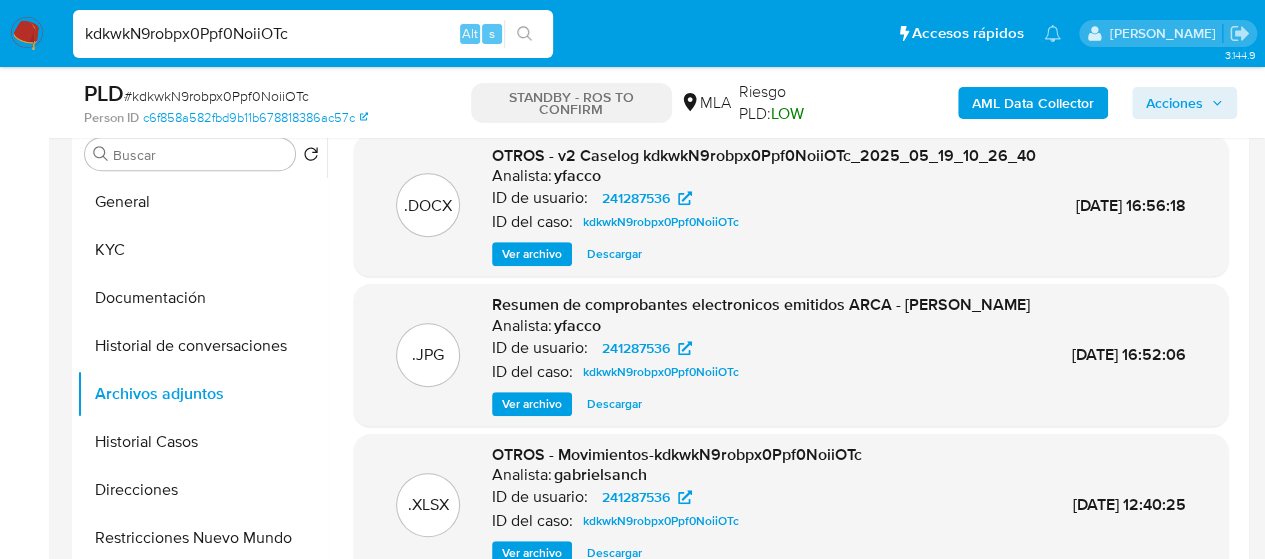 click on "kdkwkN9robpx0Ppf0NoiiOTc" at bounding box center [313, 34] 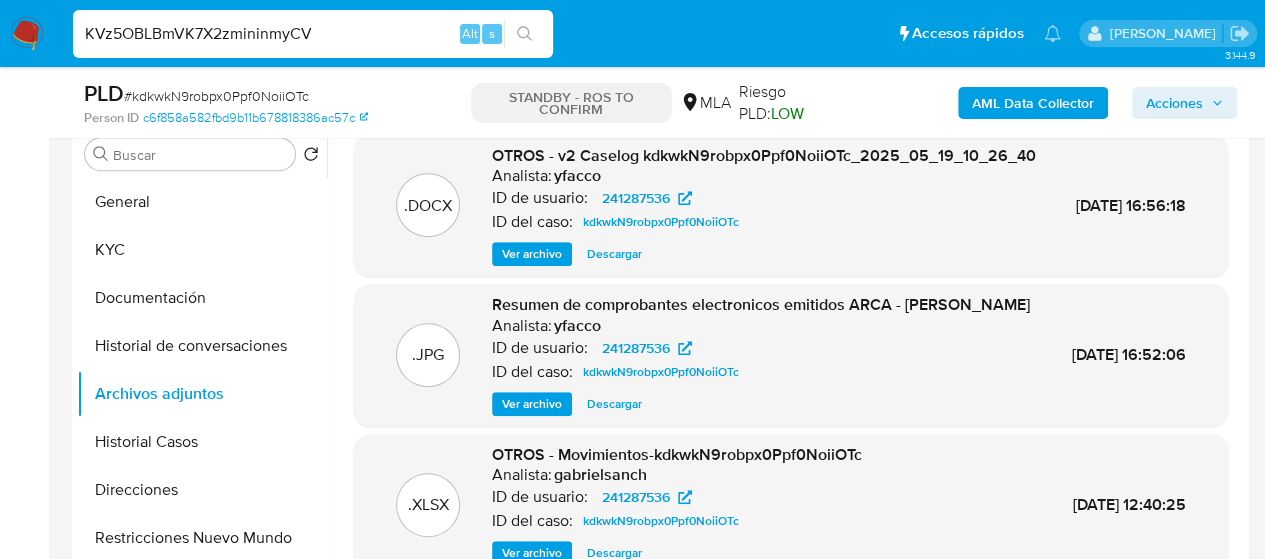 type on "KVz5OBLBmVK7X2zmininmyCV" 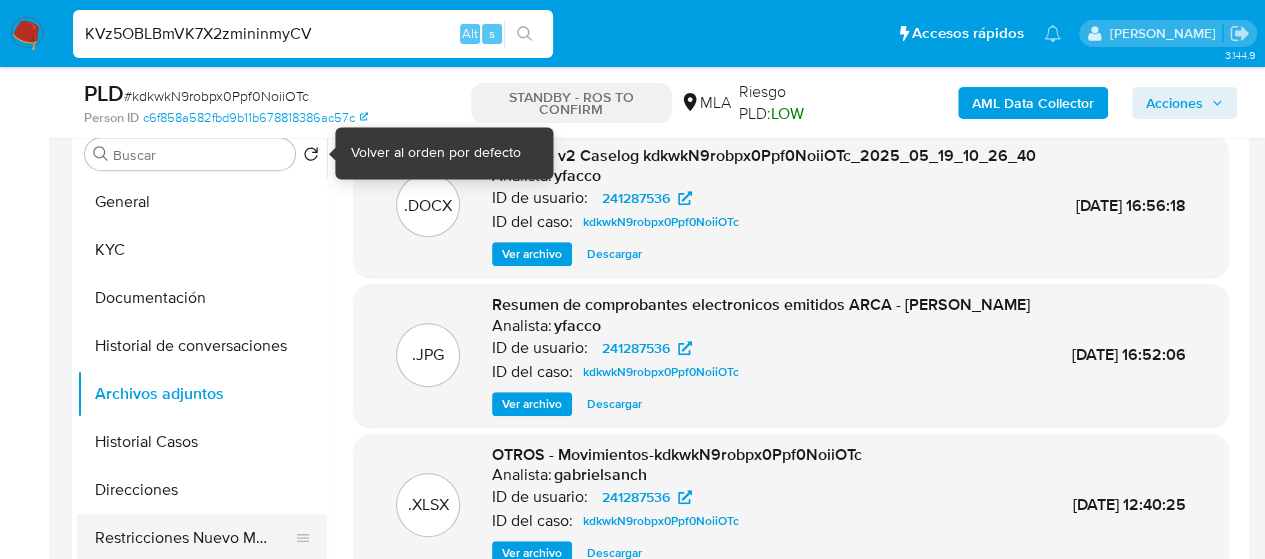 scroll, scrollTop: 0, scrollLeft: 0, axis: both 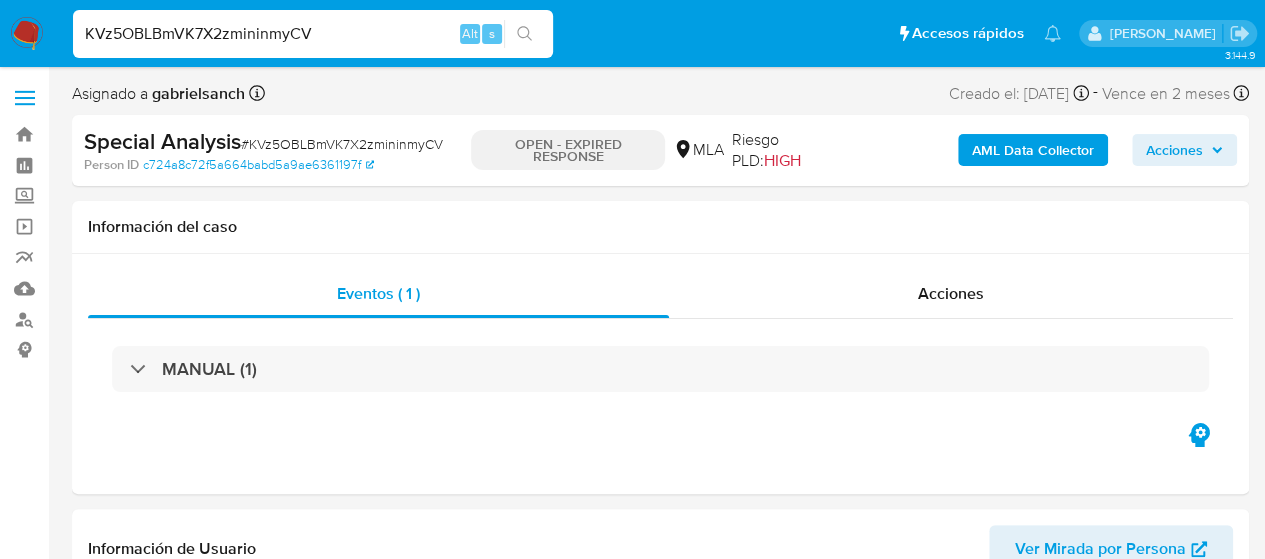 select on "10" 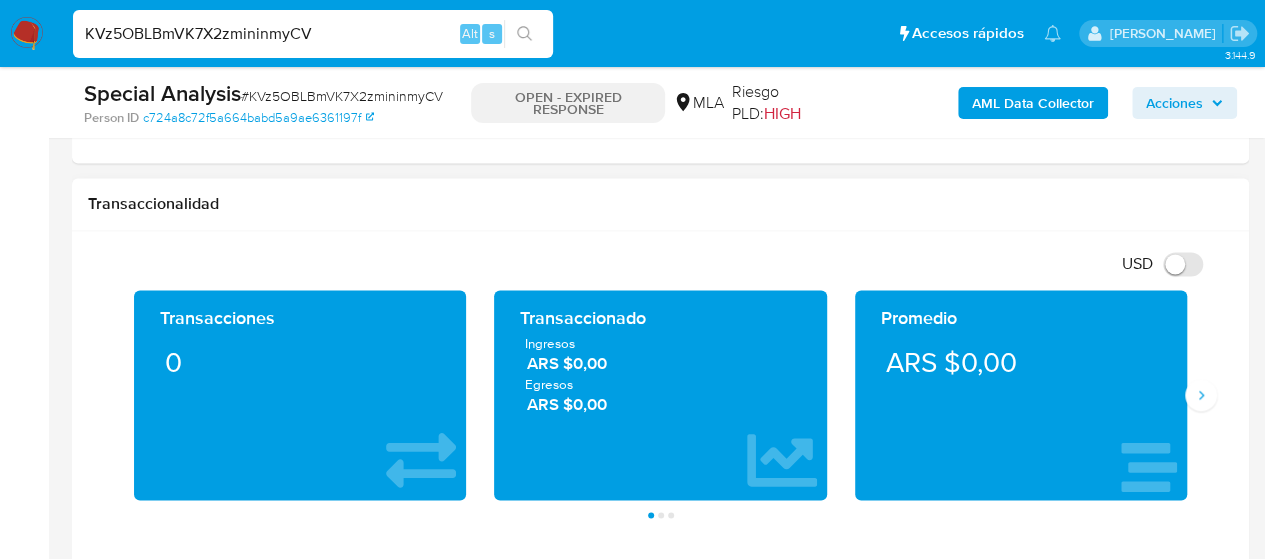 scroll, scrollTop: 1400, scrollLeft: 0, axis: vertical 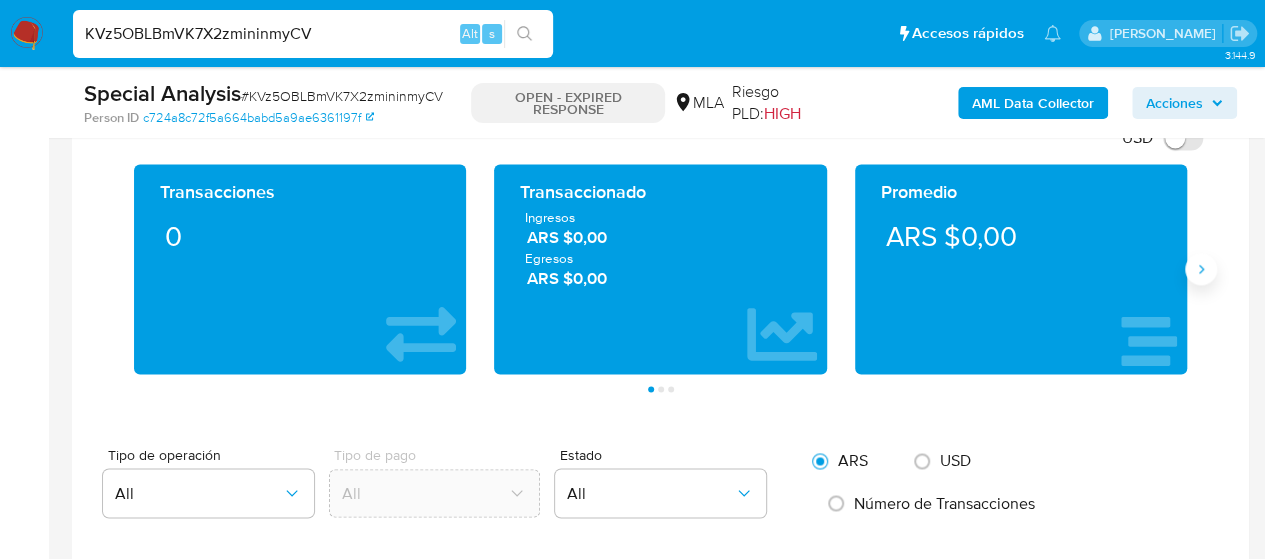 click at bounding box center [1201, 269] 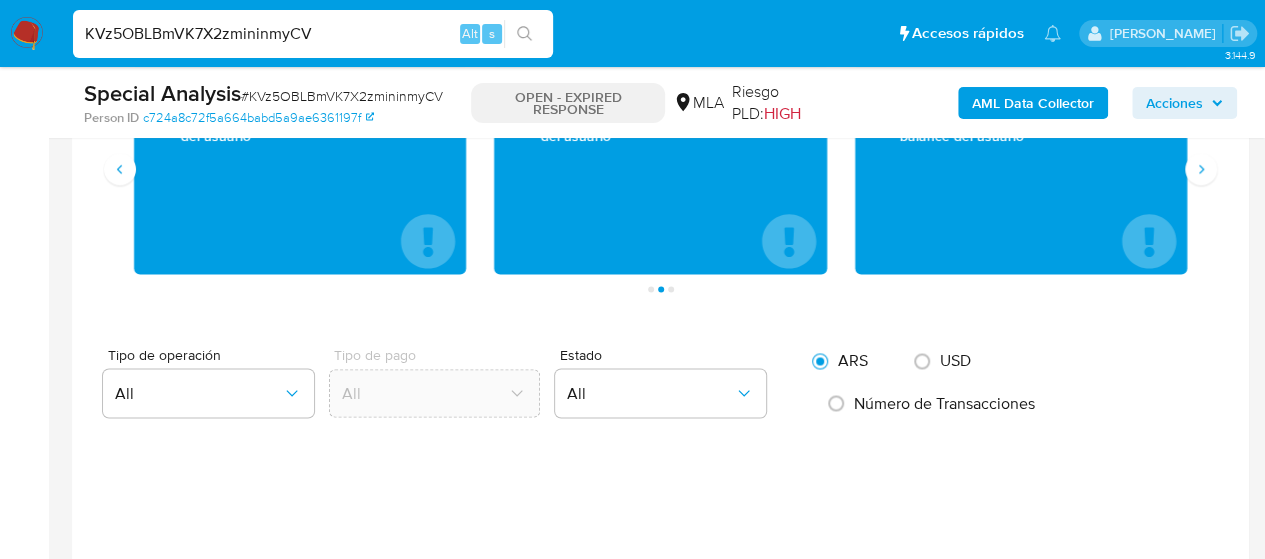 scroll, scrollTop: 1500, scrollLeft: 0, axis: vertical 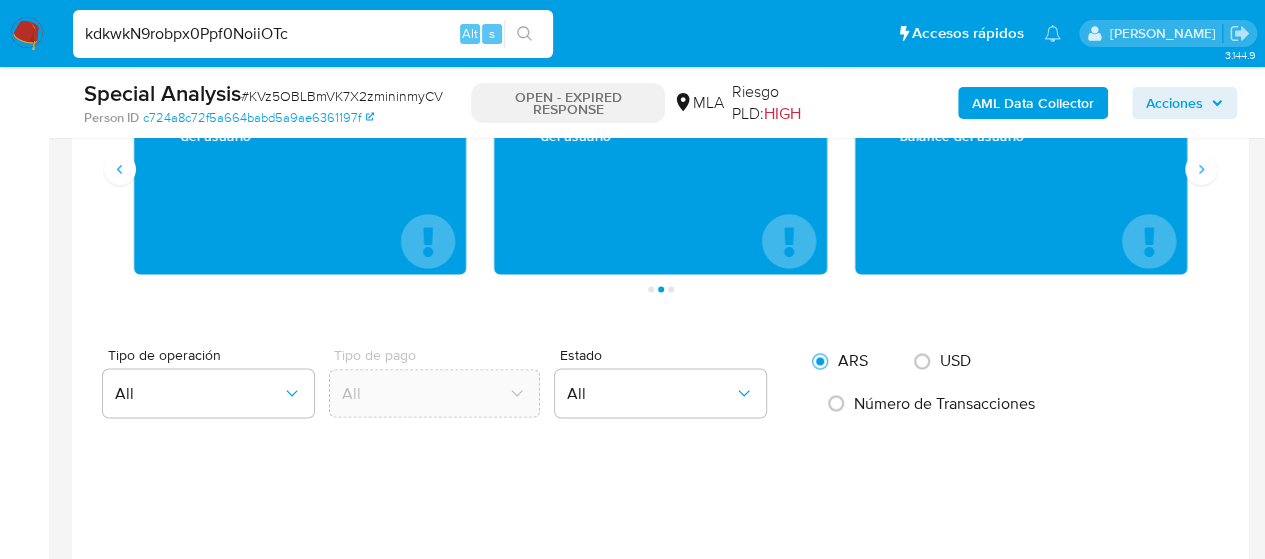 type on "kdkwkN9robpx0Ppf0NoiiOTc" 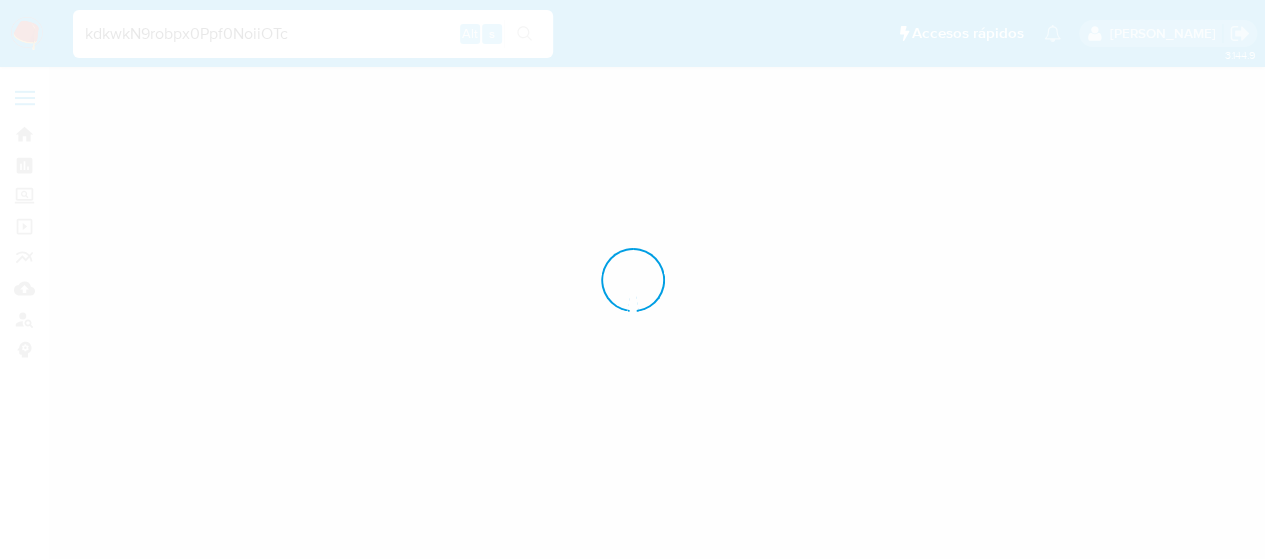 scroll, scrollTop: 0, scrollLeft: 0, axis: both 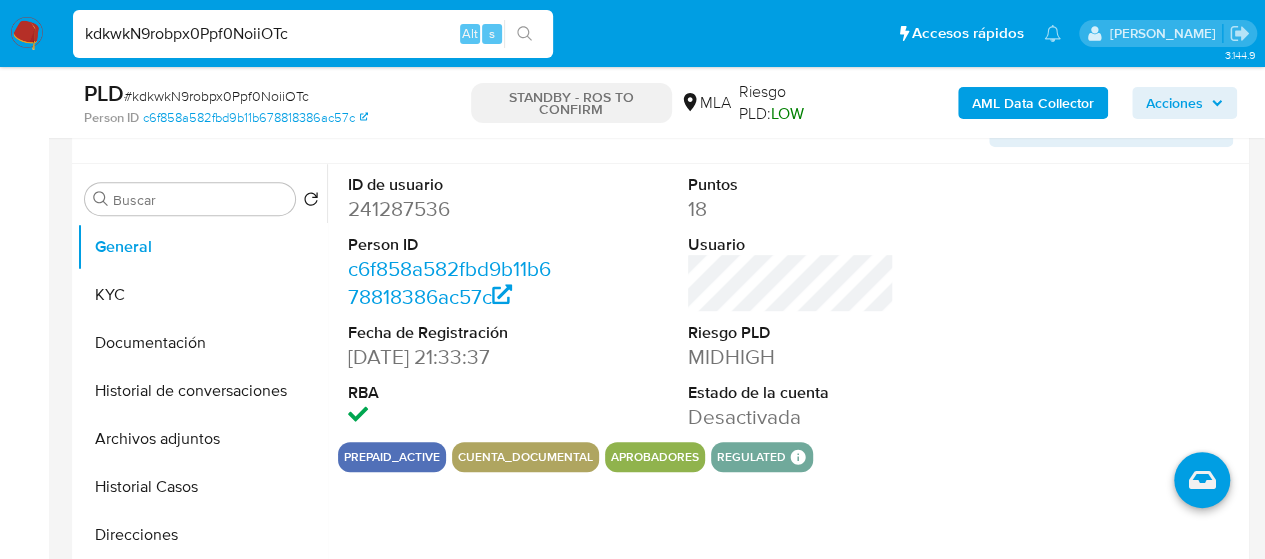 select on "10" 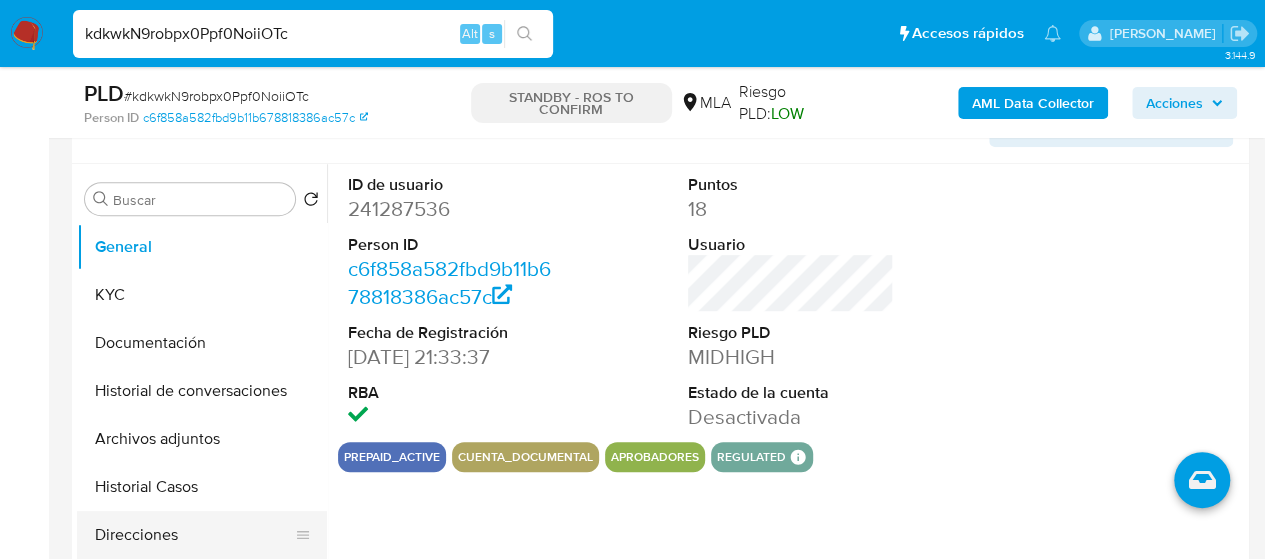 scroll, scrollTop: 500, scrollLeft: 0, axis: vertical 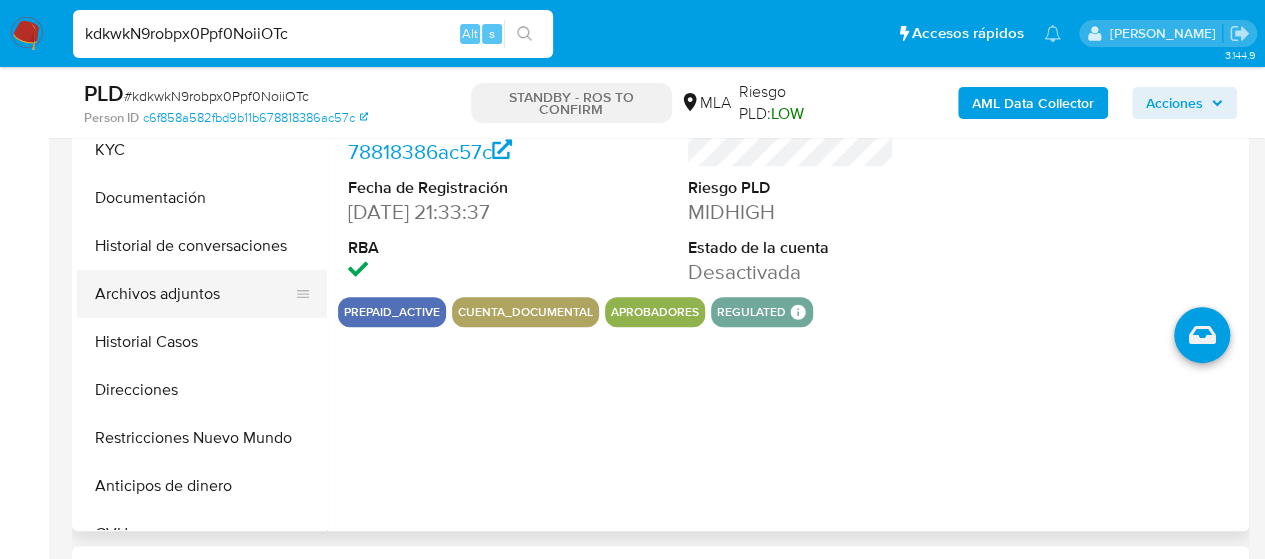 click on "Archivos adjuntos" at bounding box center [194, 294] 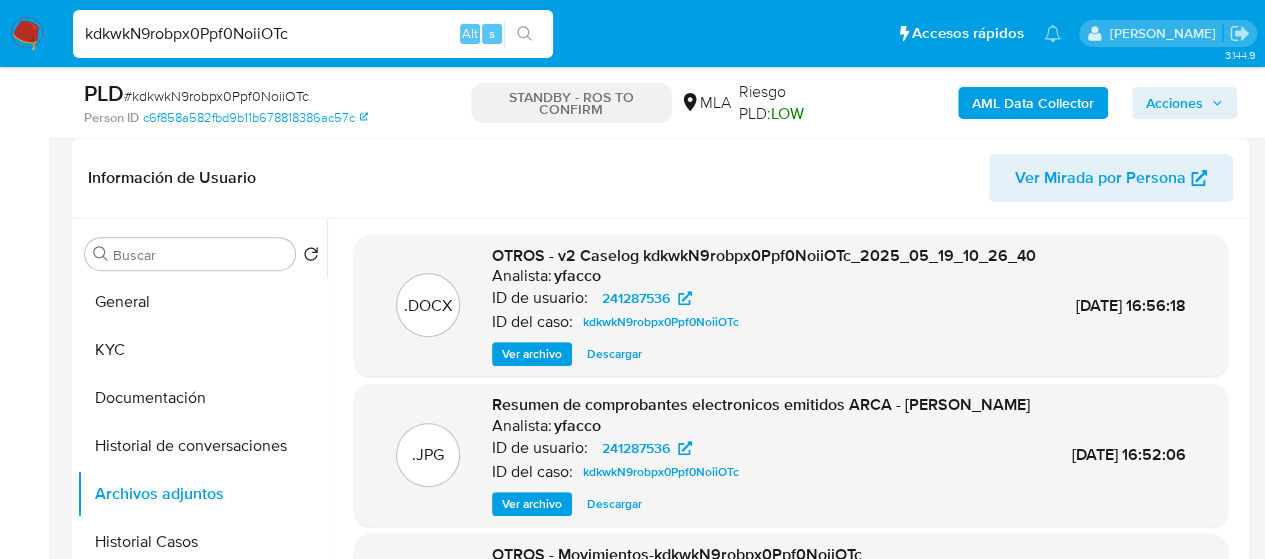 scroll, scrollTop: 400, scrollLeft: 0, axis: vertical 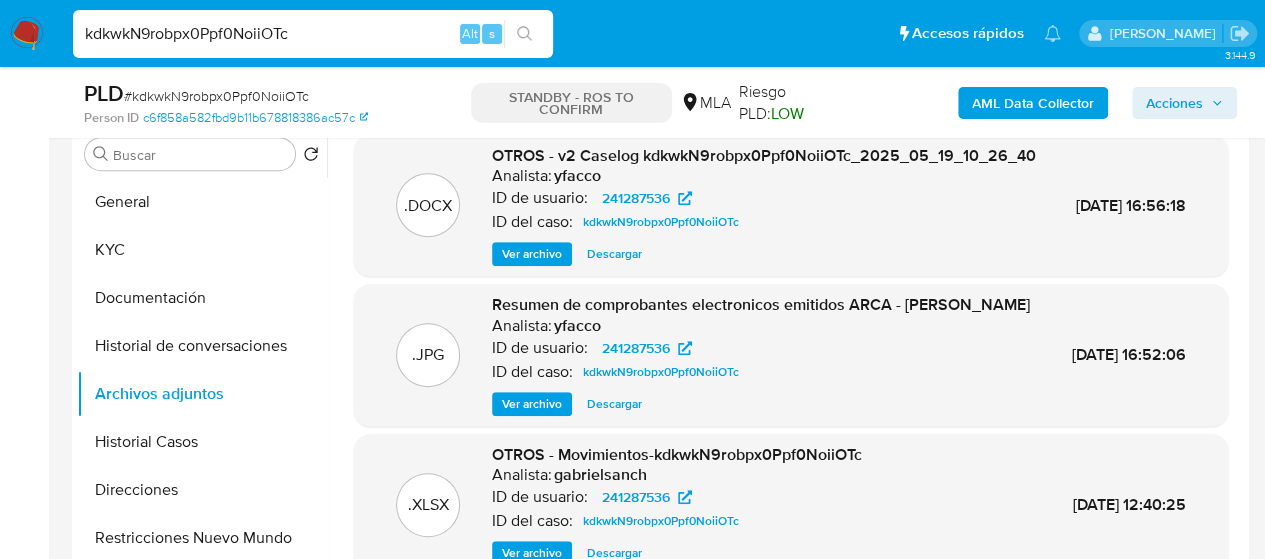 click on "Descargar" at bounding box center [614, 254] 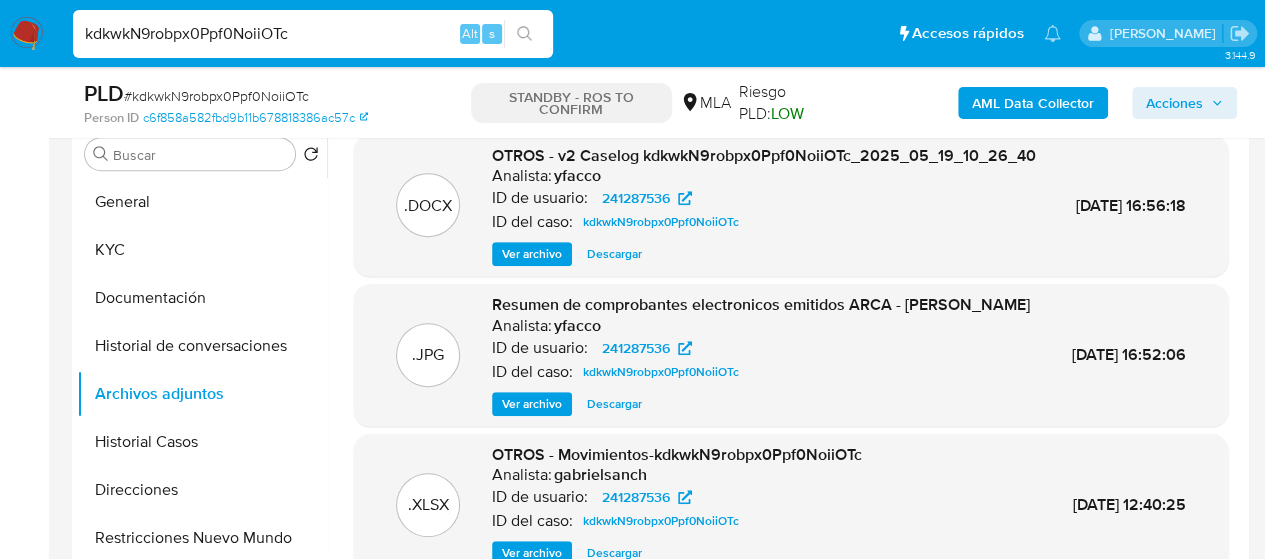 click on "kdkwkN9robpx0Ppf0NoiiOTc" at bounding box center (313, 34) 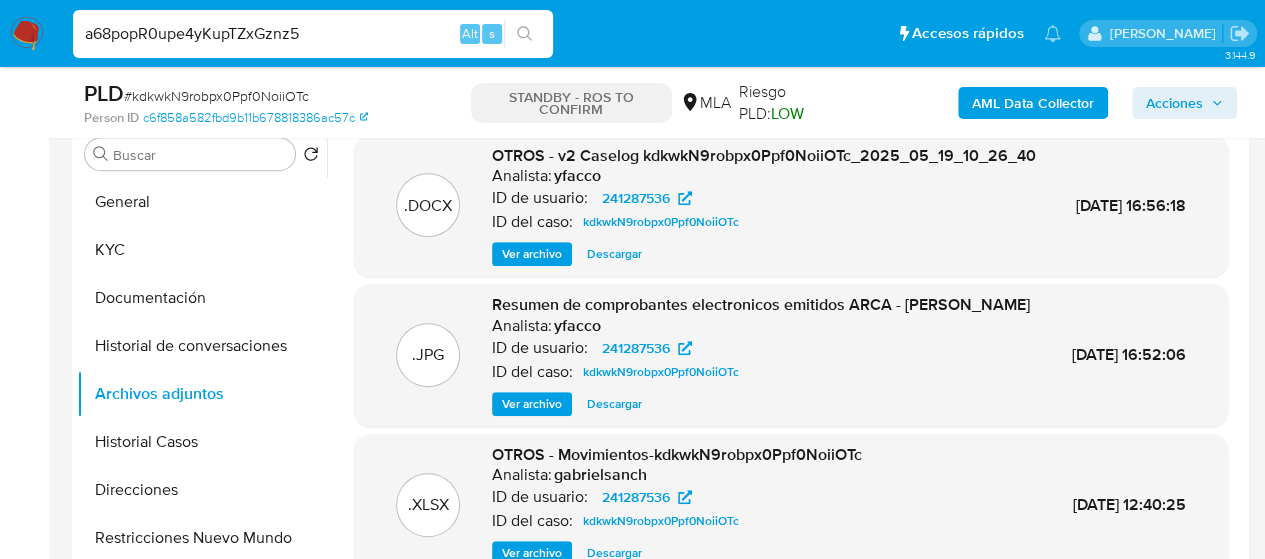 type on "a68popR0upe4yKupTZxGznz5" 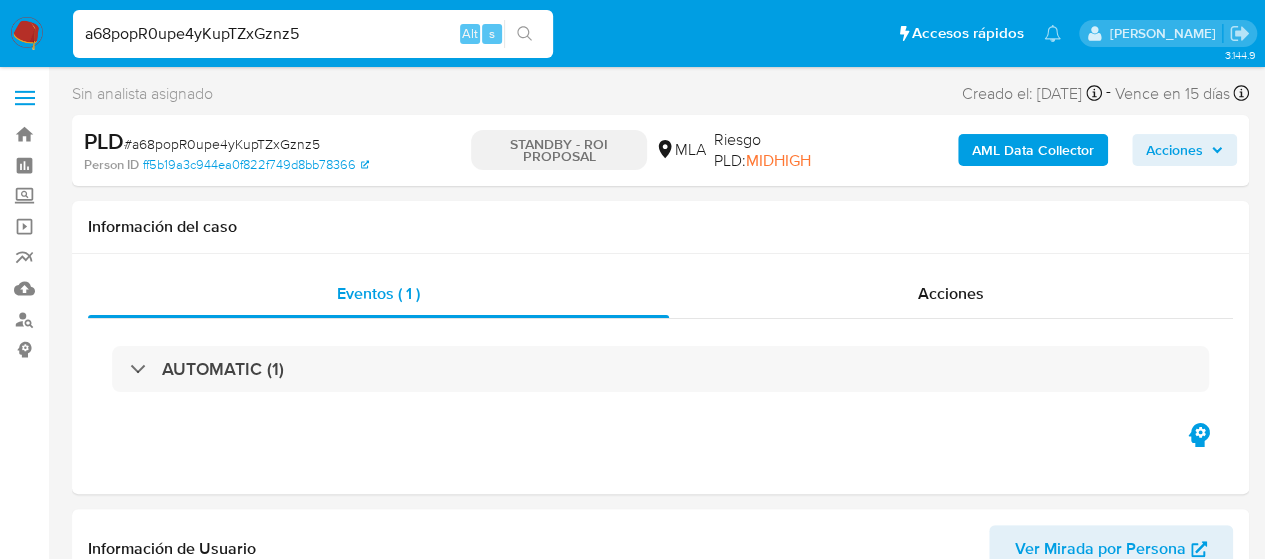 select on "10" 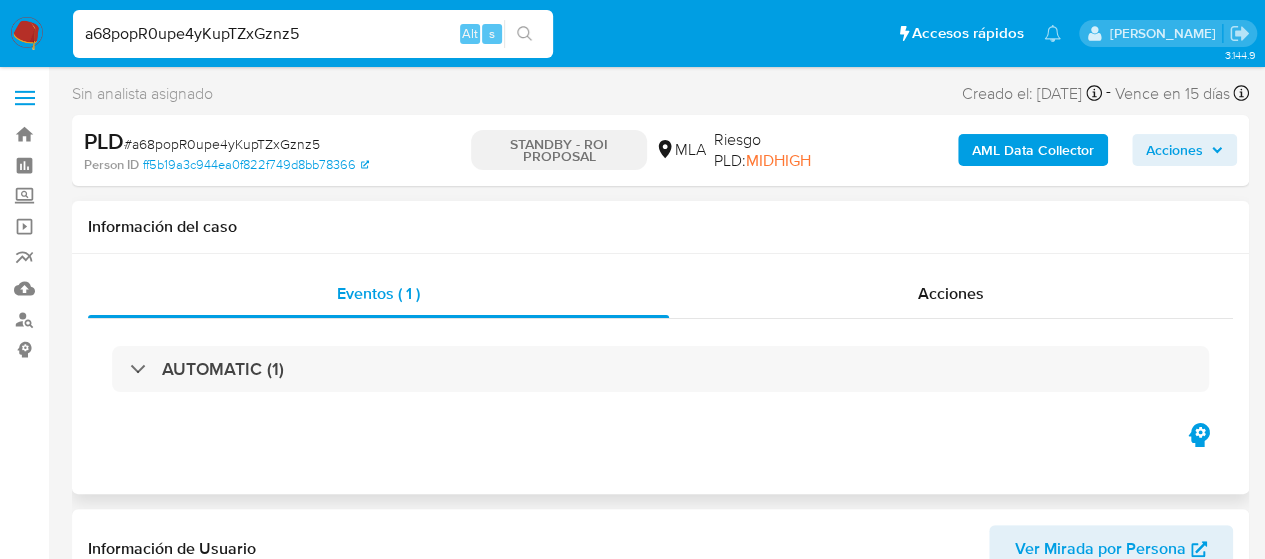 click on "Información del caso" at bounding box center (660, 227) 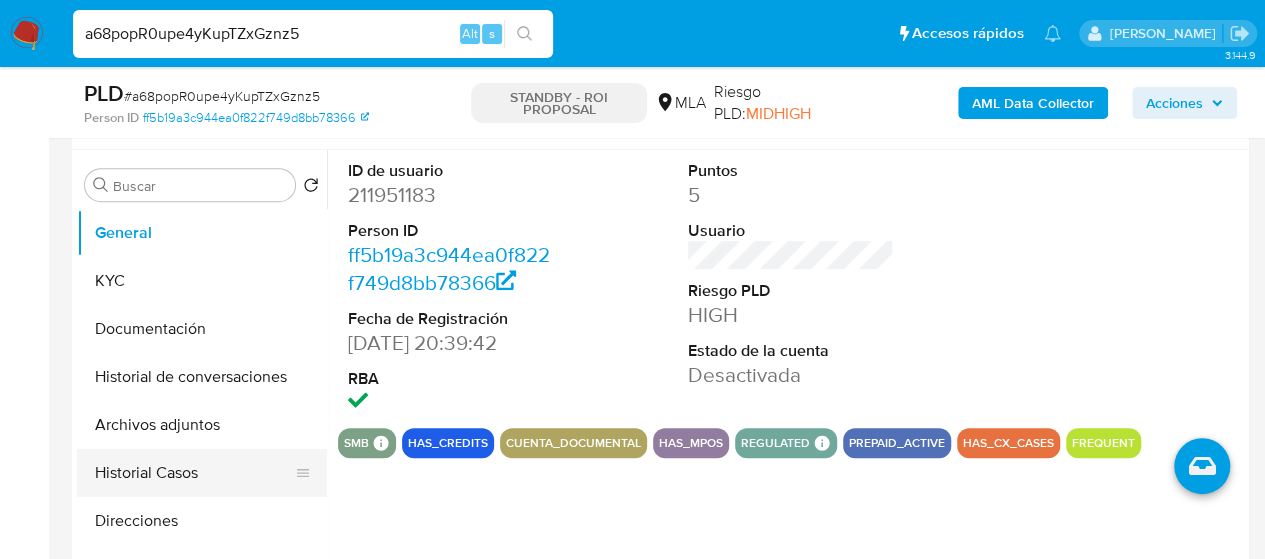 scroll, scrollTop: 400, scrollLeft: 0, axis: vertical 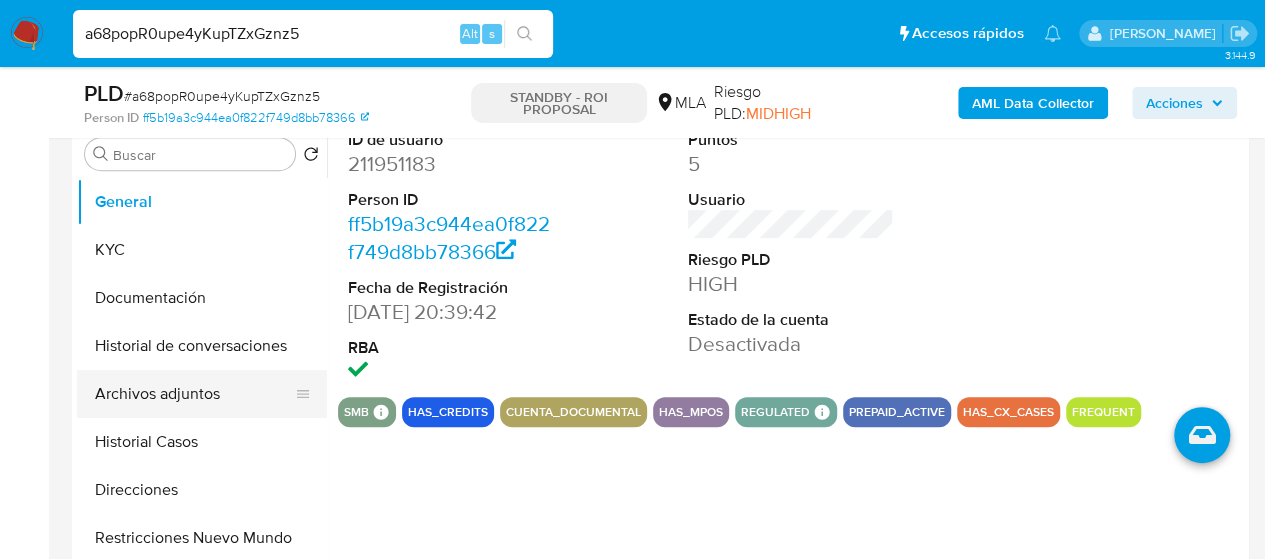 click on "Archivos adjuntos" at bounding box center [194, 394] 